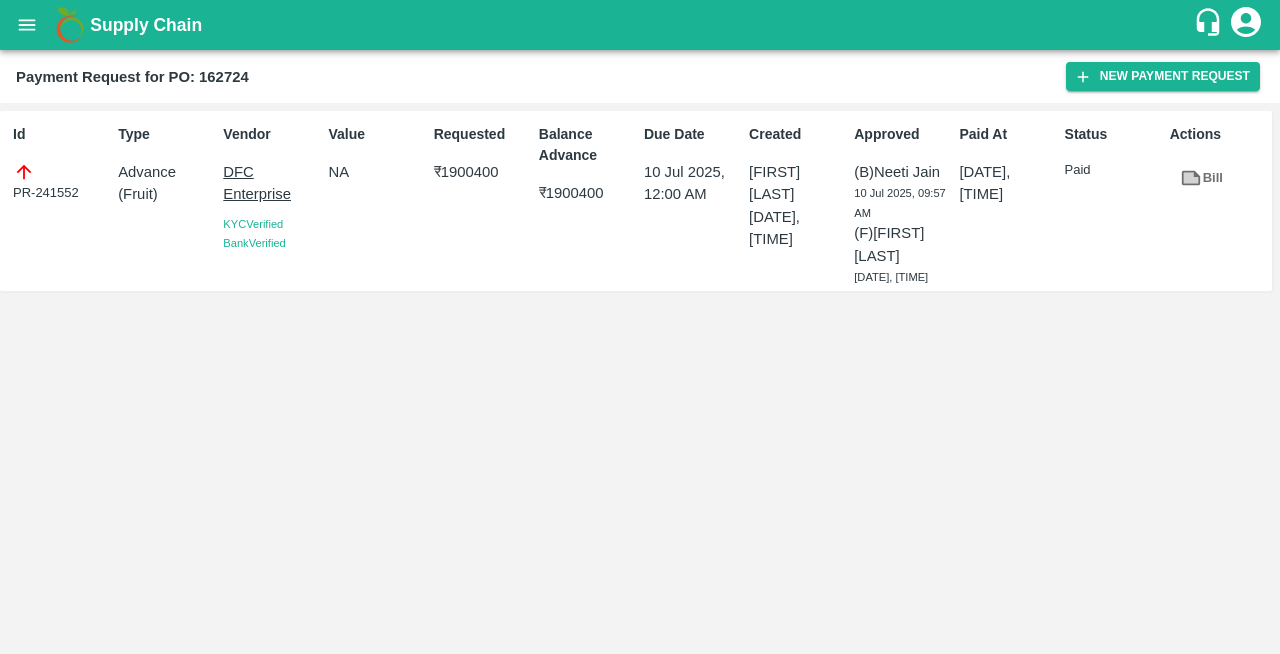scroll, scrollTop: 0, scrollLeft: 0, axis: both 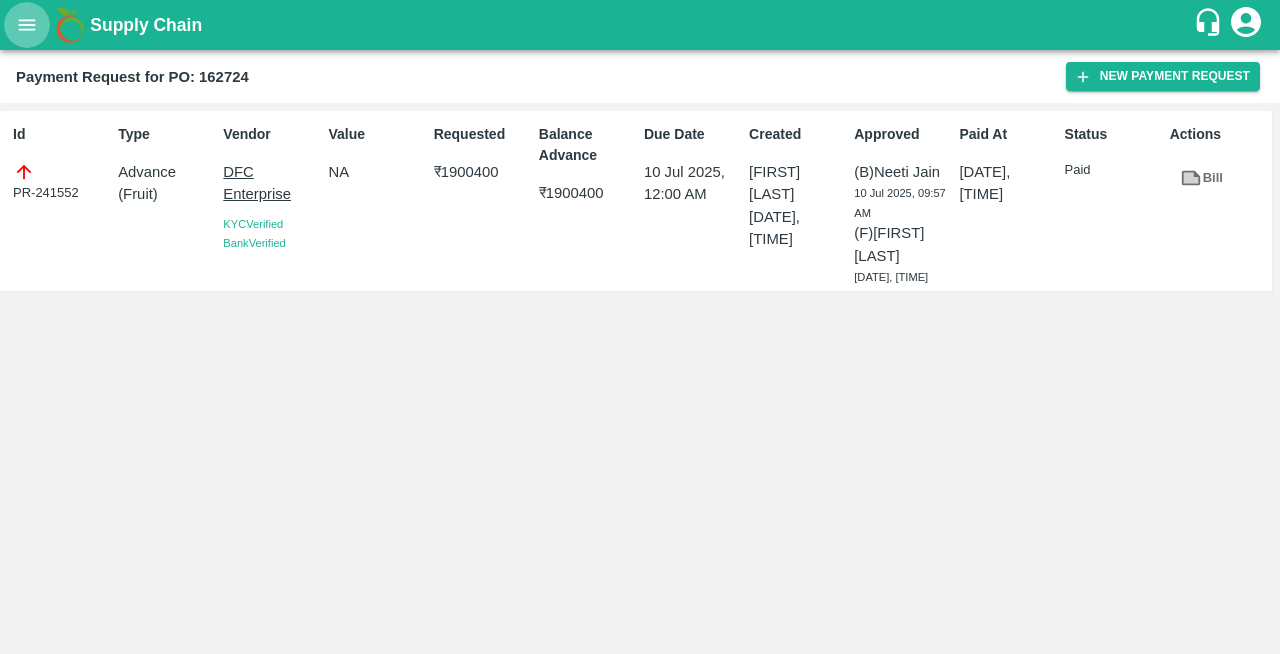 click 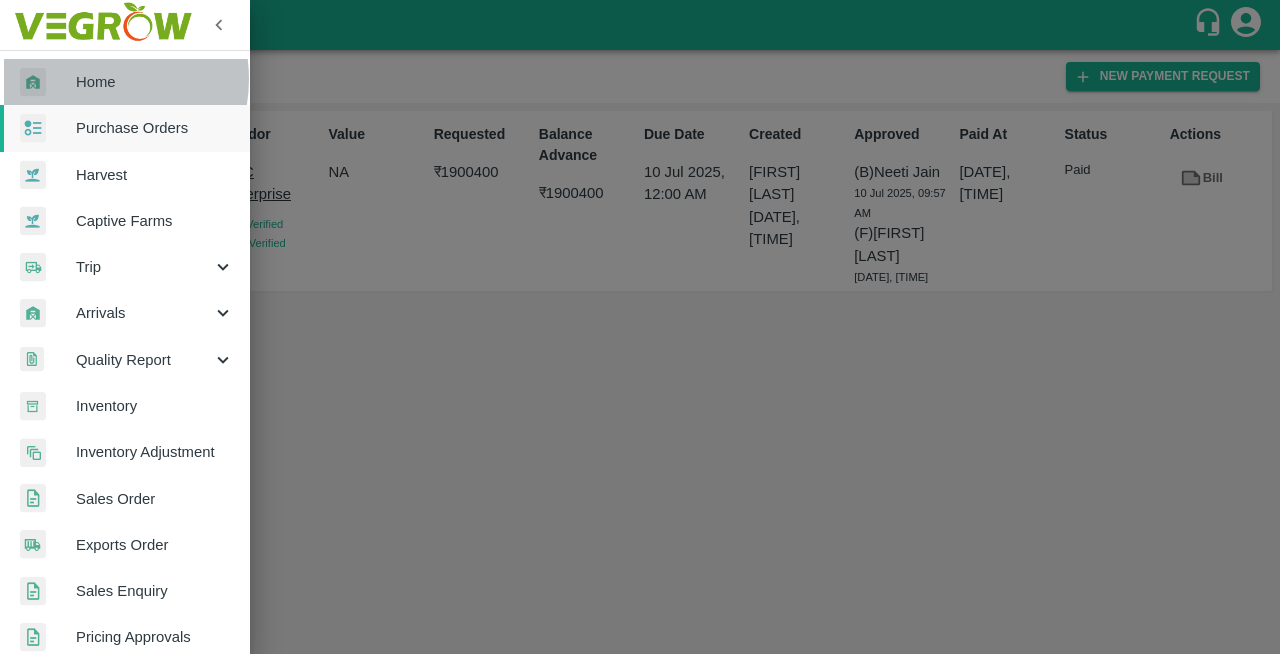 click on "Home" at bounding box center [155, 82] 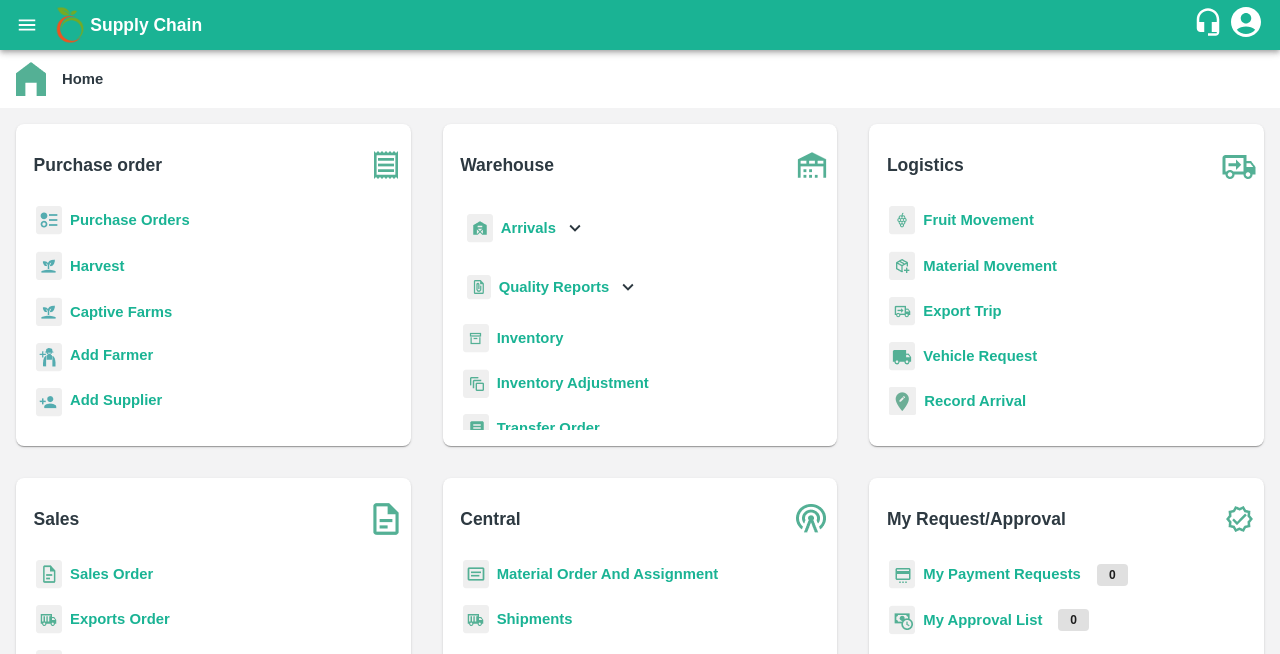 click on "Purchase Orders" at bounding box center [130, 220] 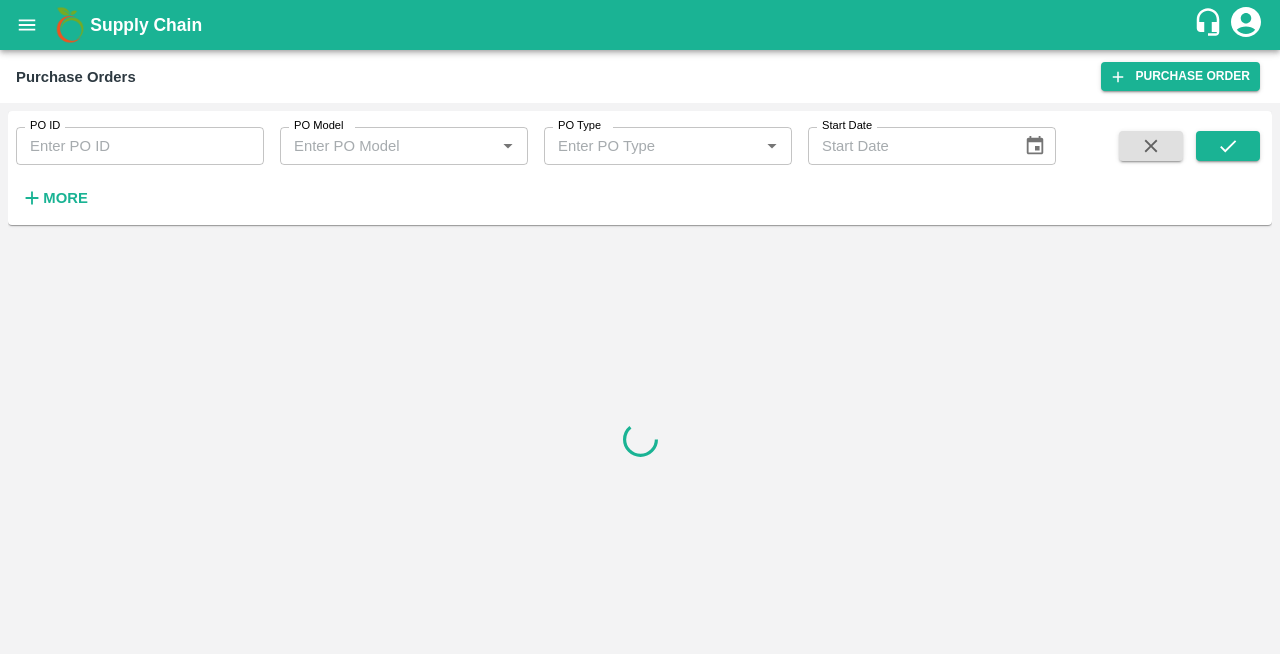 click on "PO ID" at bounding box center (140, 146) 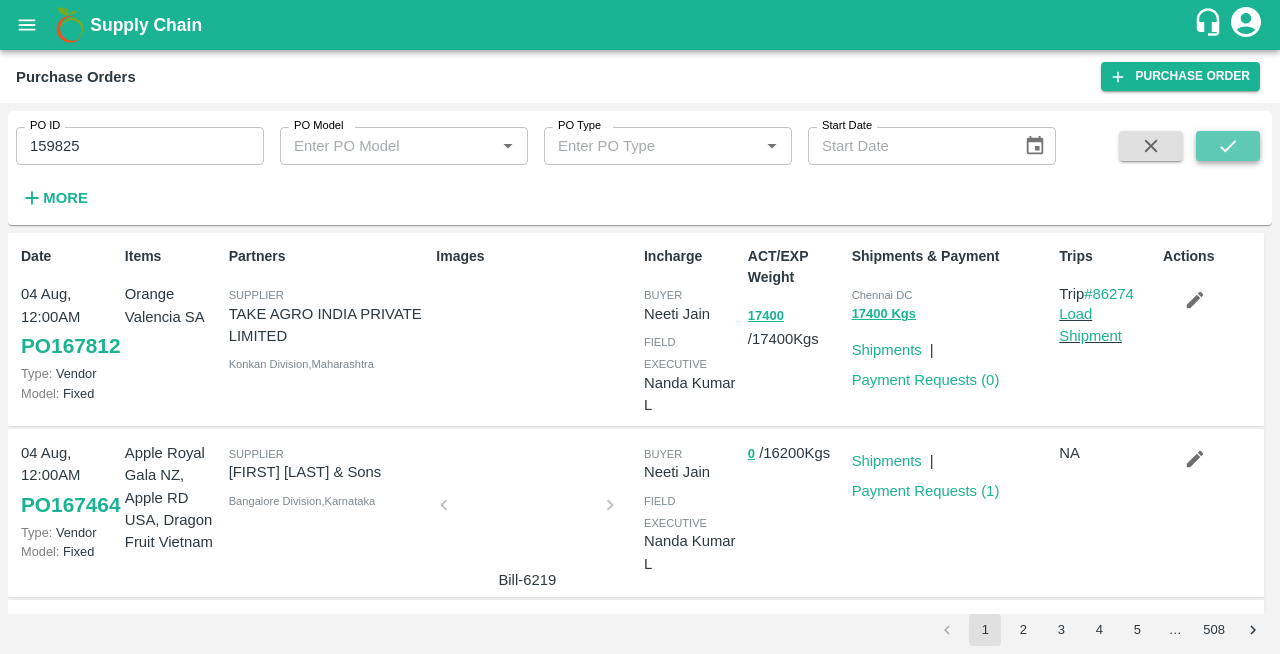 click at bounding box center (1228, 146) 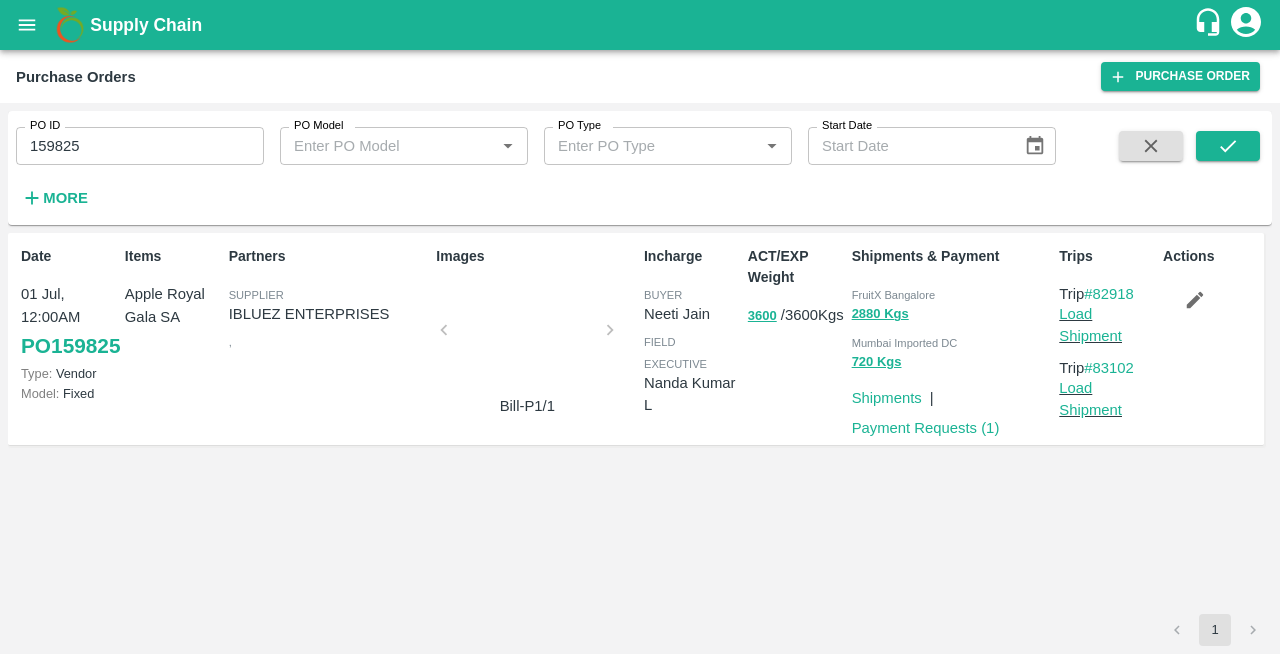 click at bounding box center [527, 336] 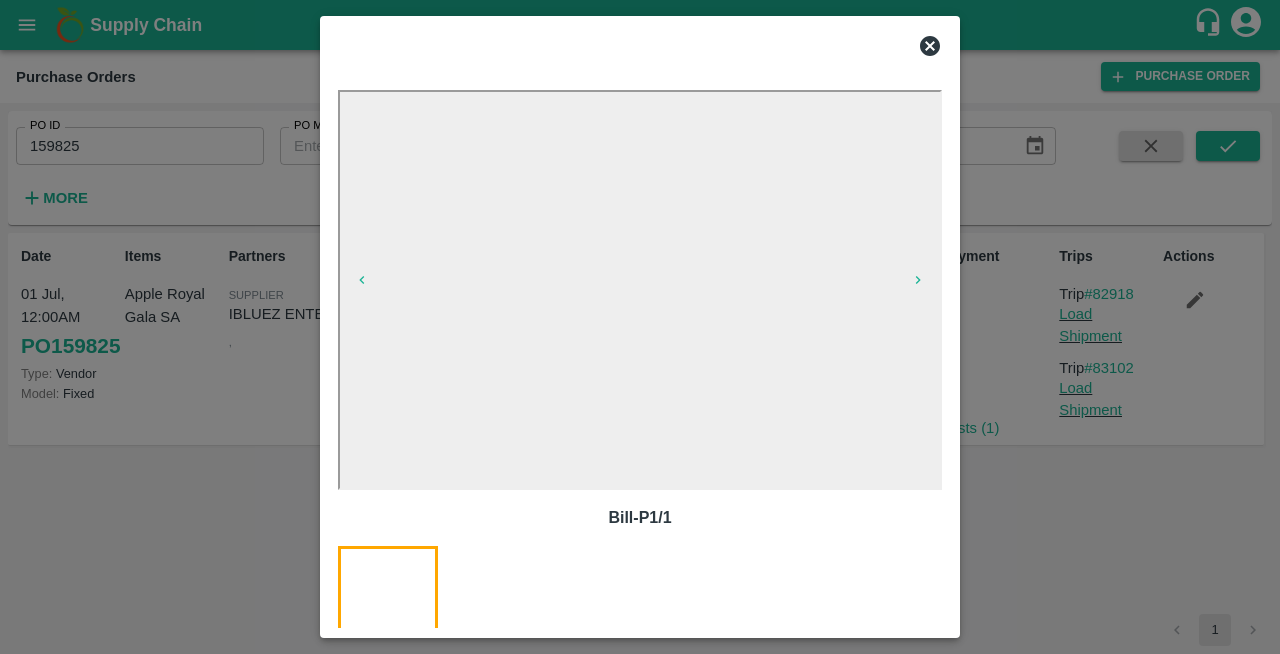 click 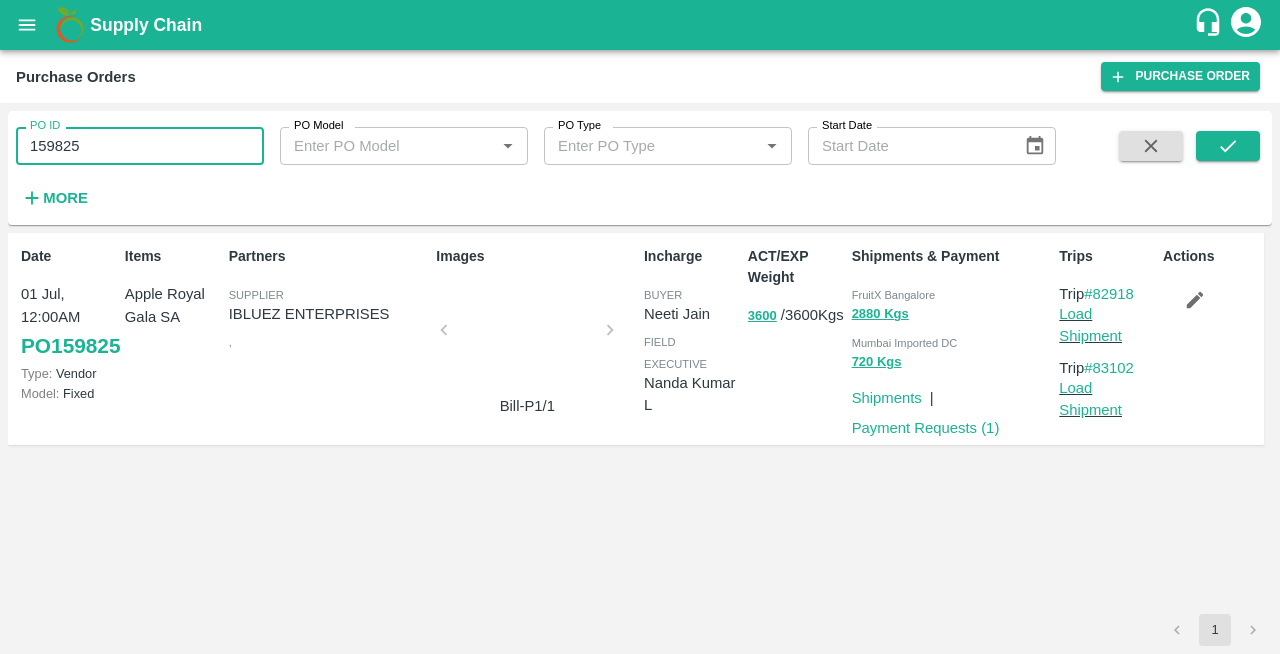 click on "159825" at bounding box center [140, 146] 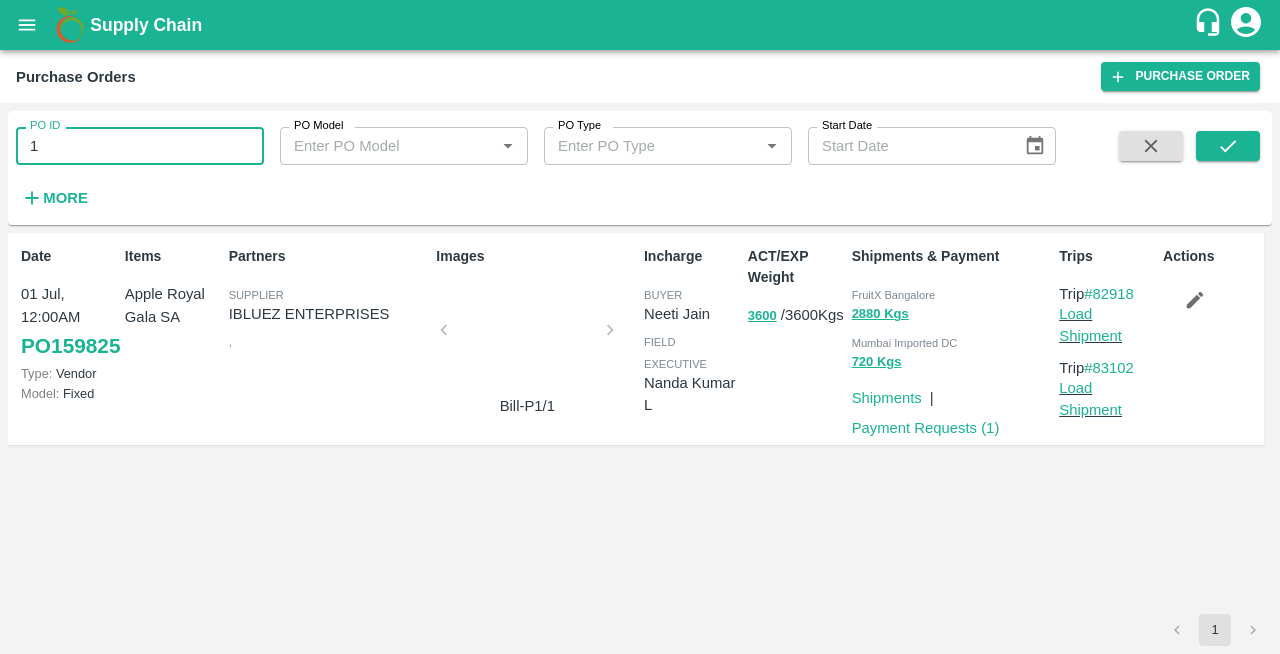 type on "1" 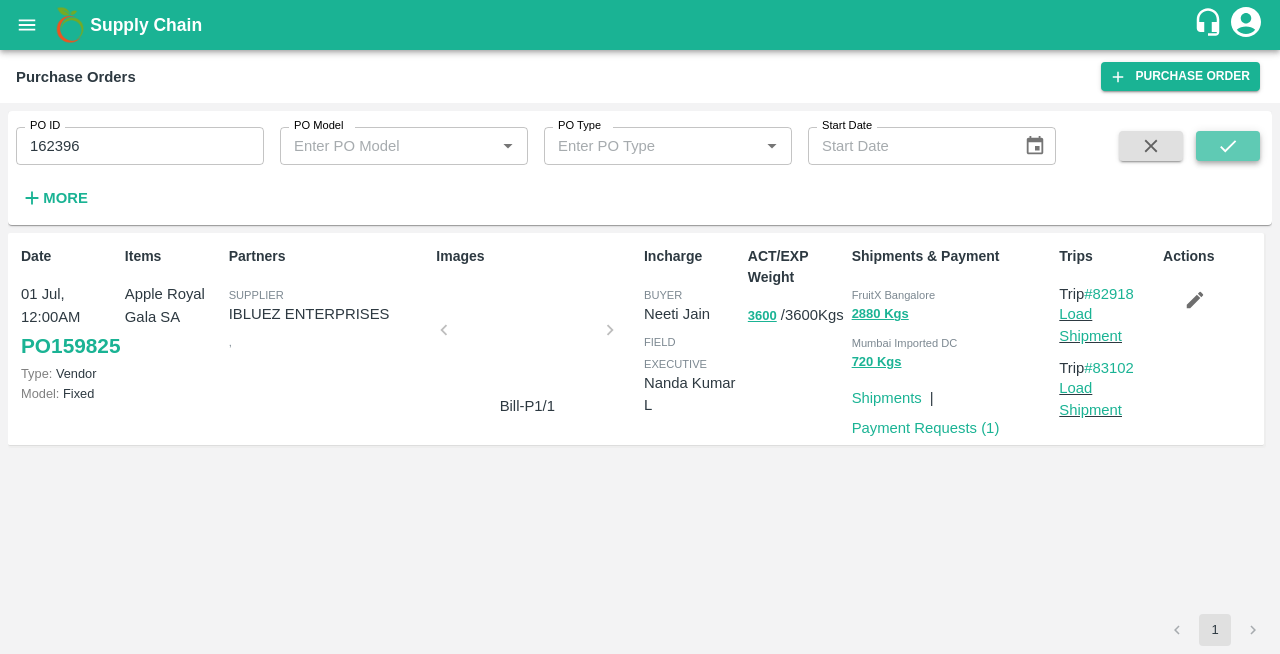 click at bounding box center [1228, 146] 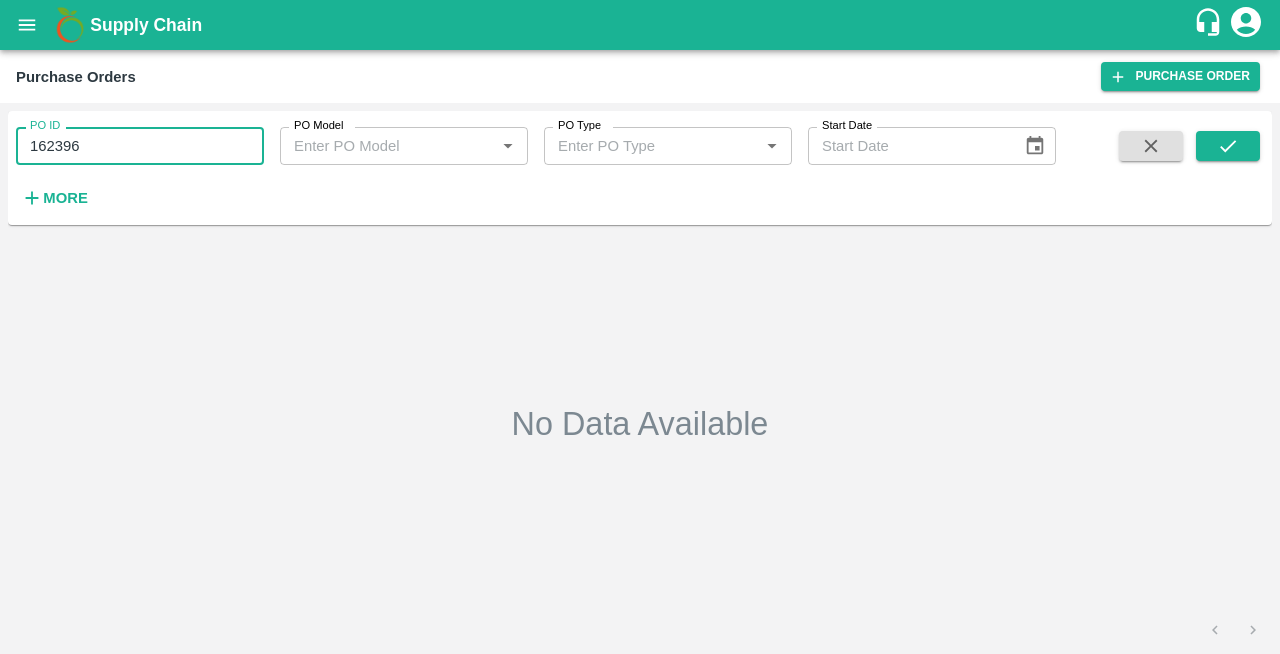 click on "162396" at bounding box center [140, 146] 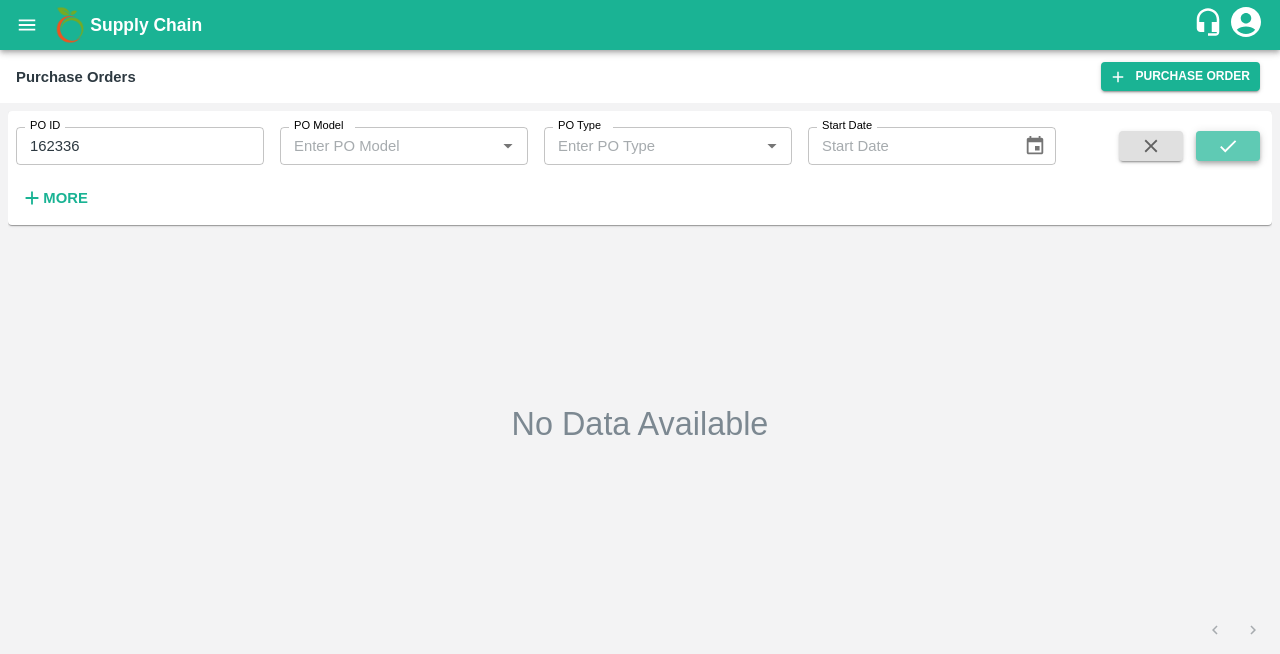click 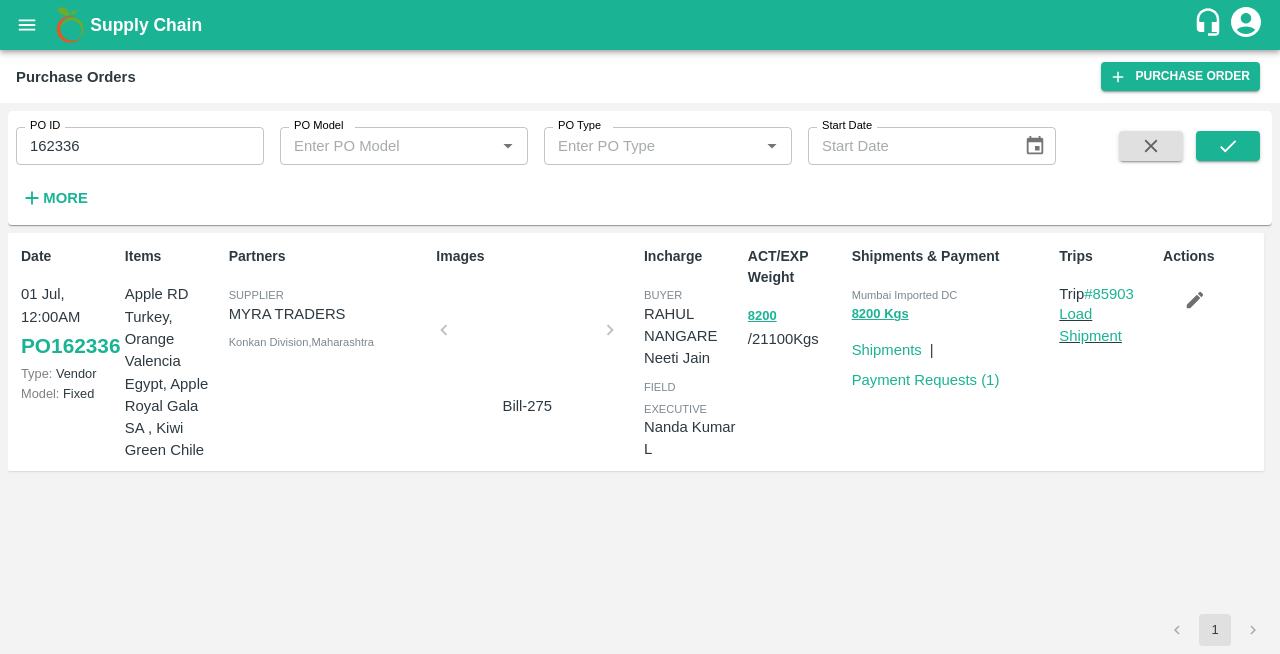 click at bounding box center (527, 336) 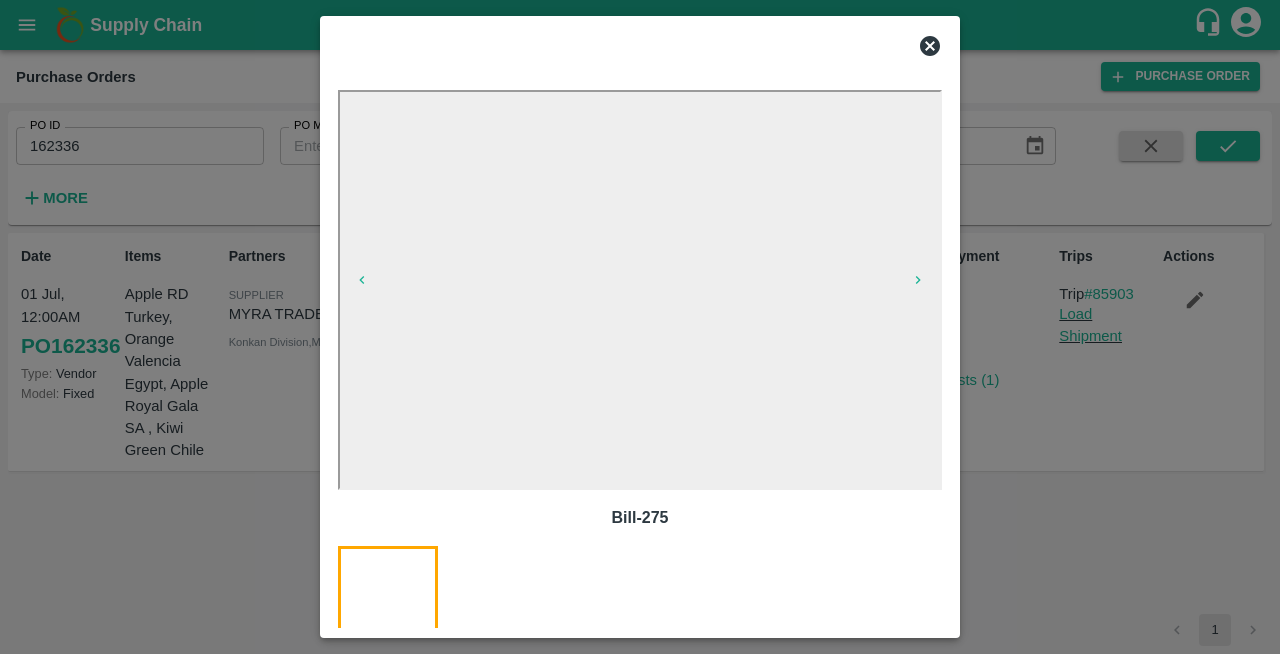 click 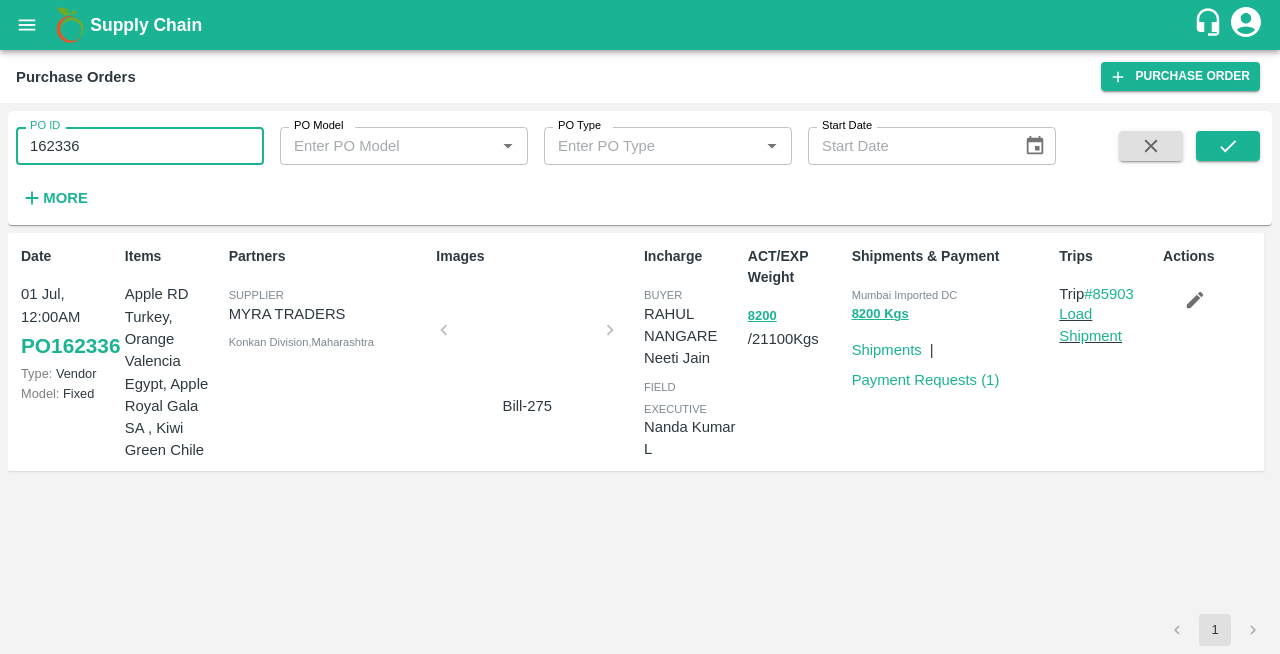 click on "162336" at bounding box center [140, 146] 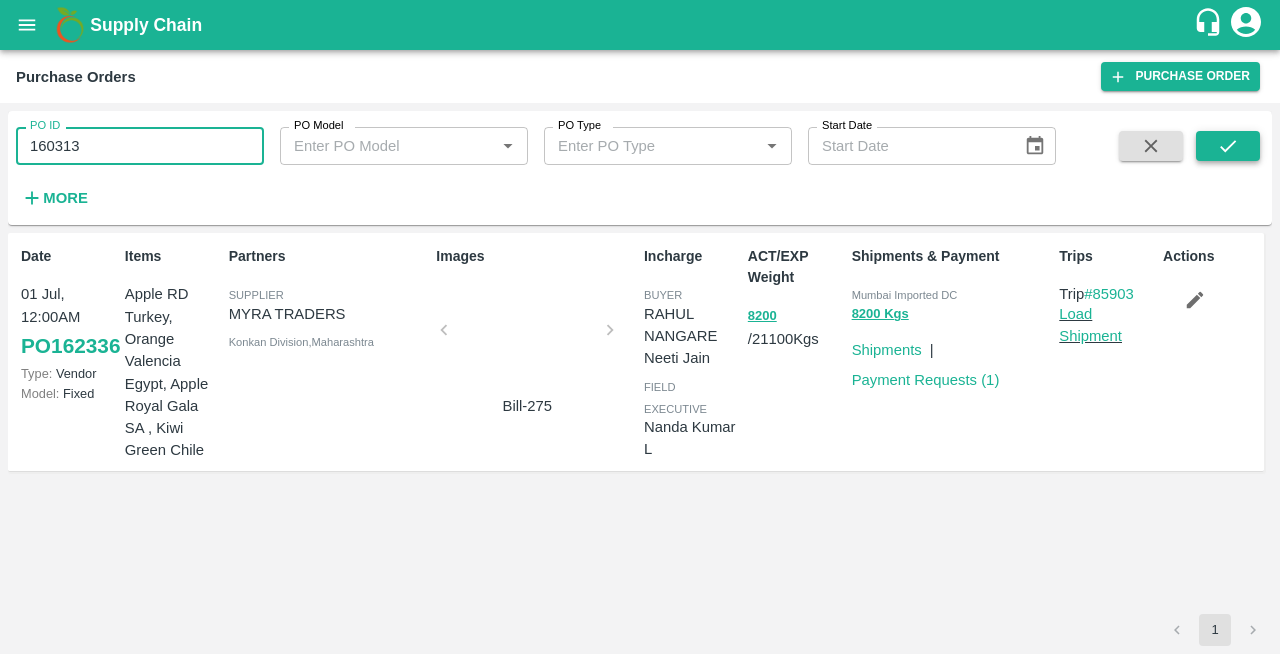 type on "160313" 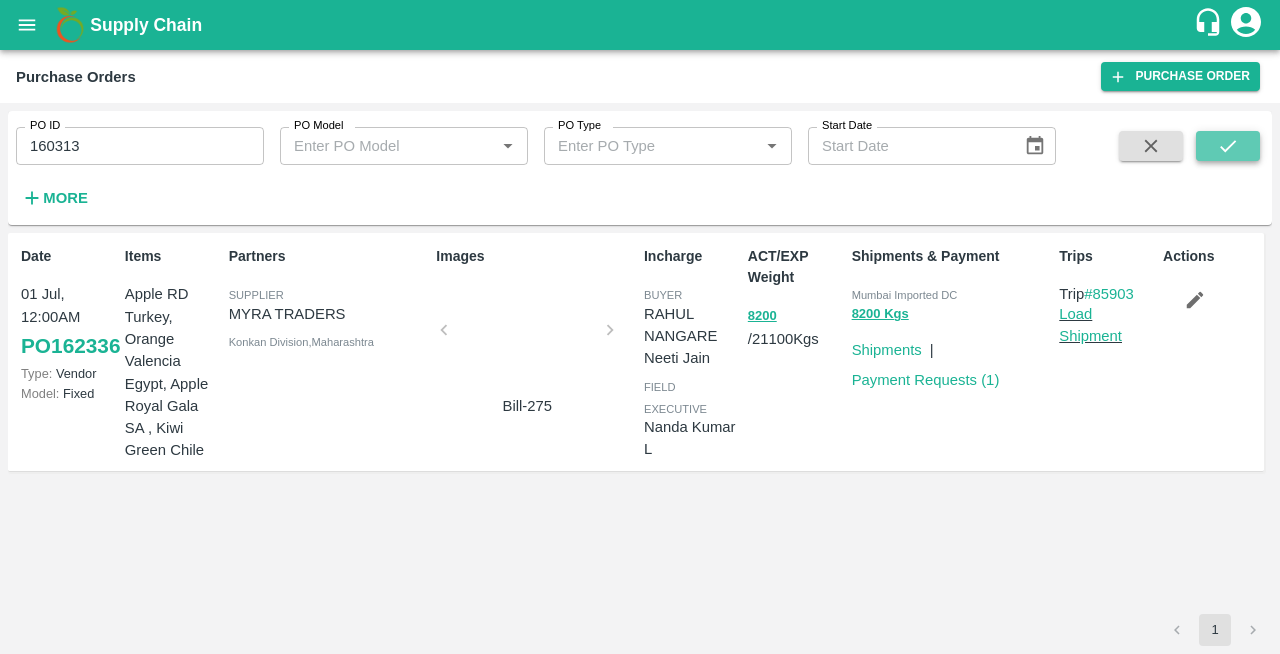 click 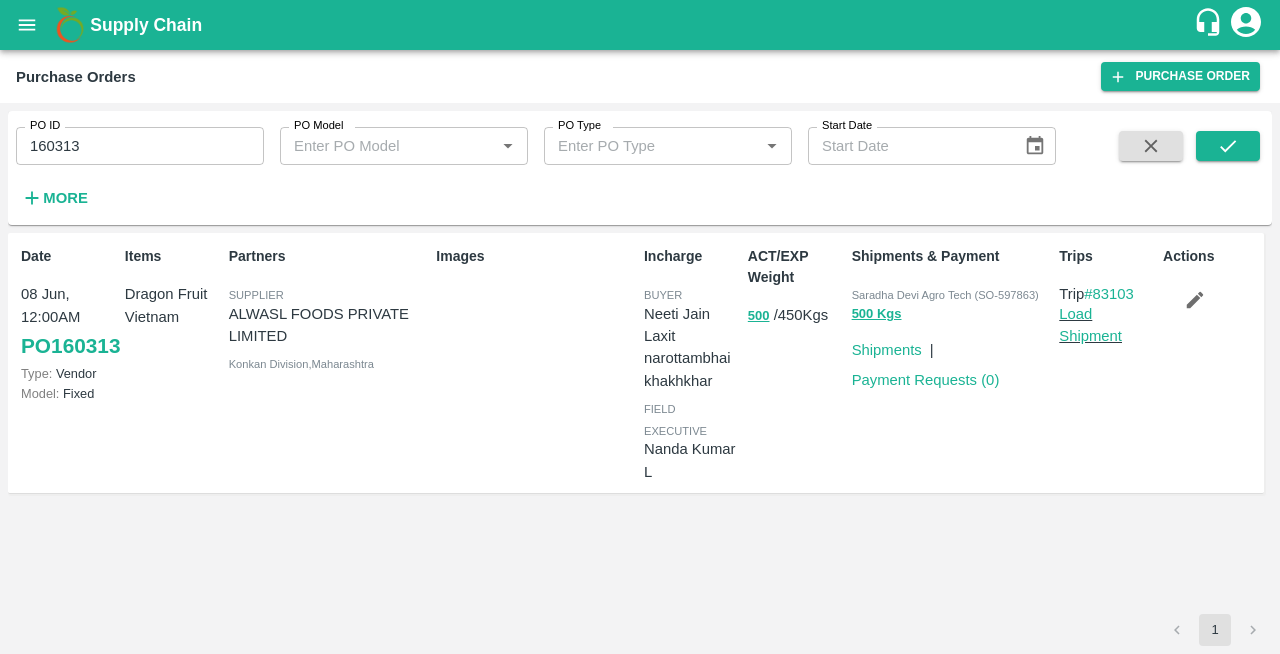 type 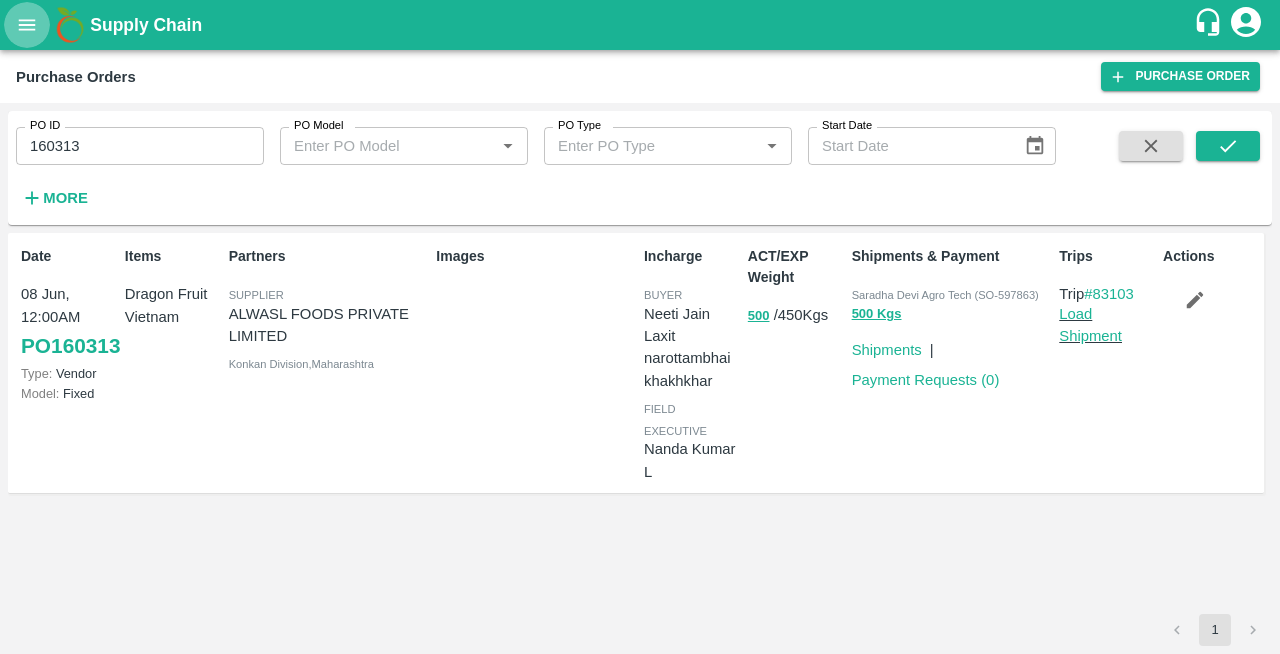 click 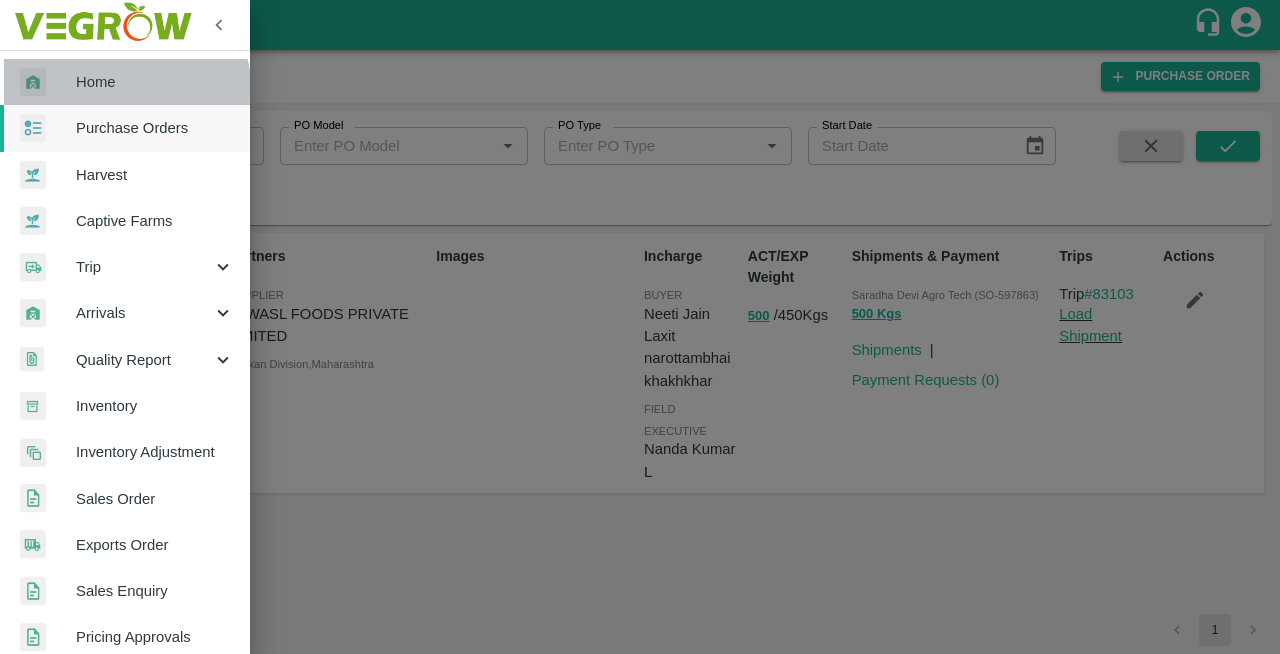 click on "Home" at bounding box center (125, 82) 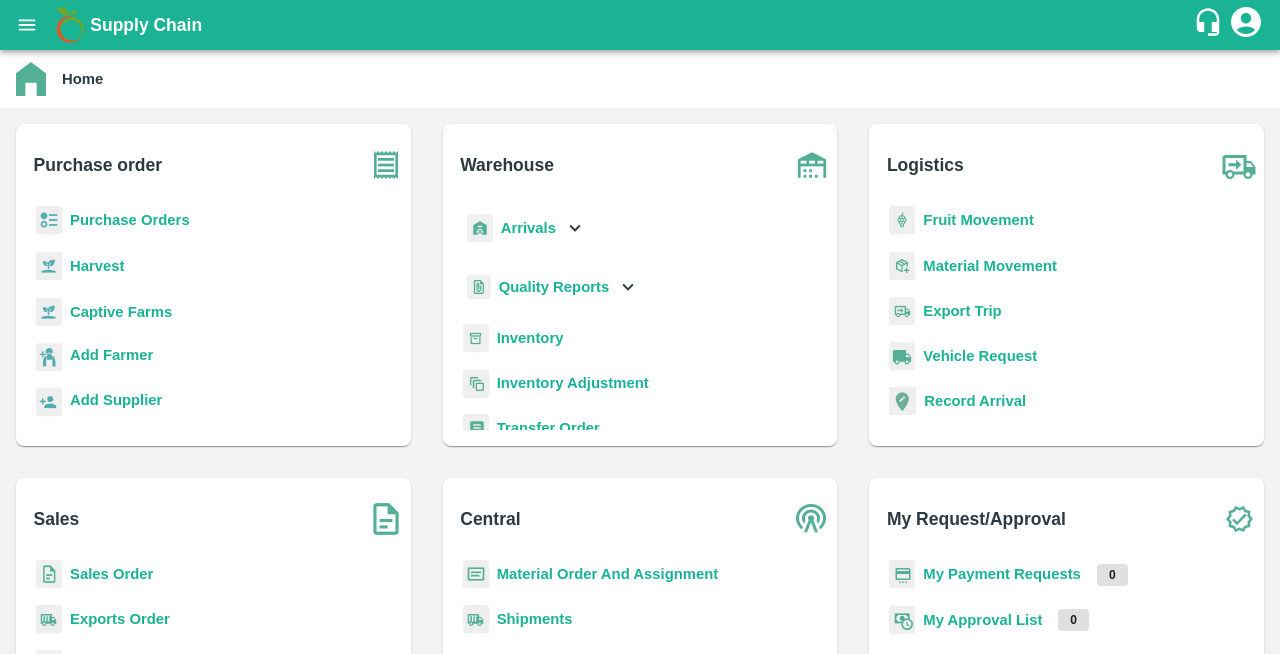 click on "Purchase Orders" at bounding box center [130, 220] 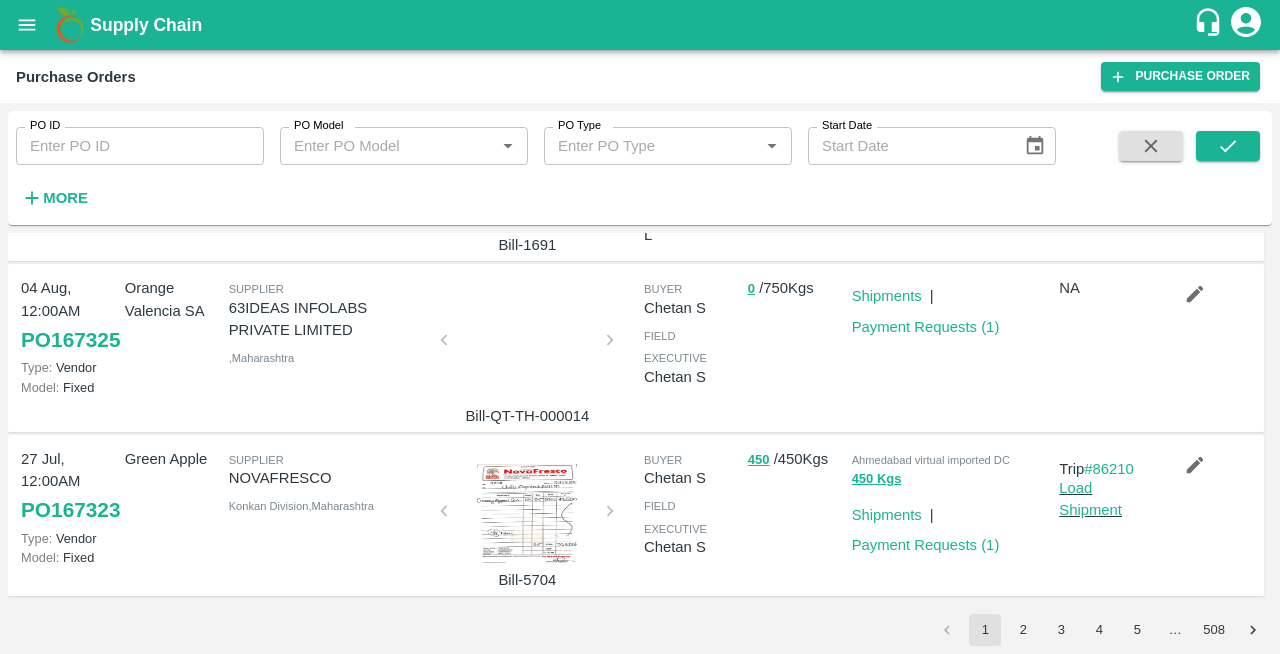scroll, scrollTop: 1407, scrollLeft: 0, axis: vertical 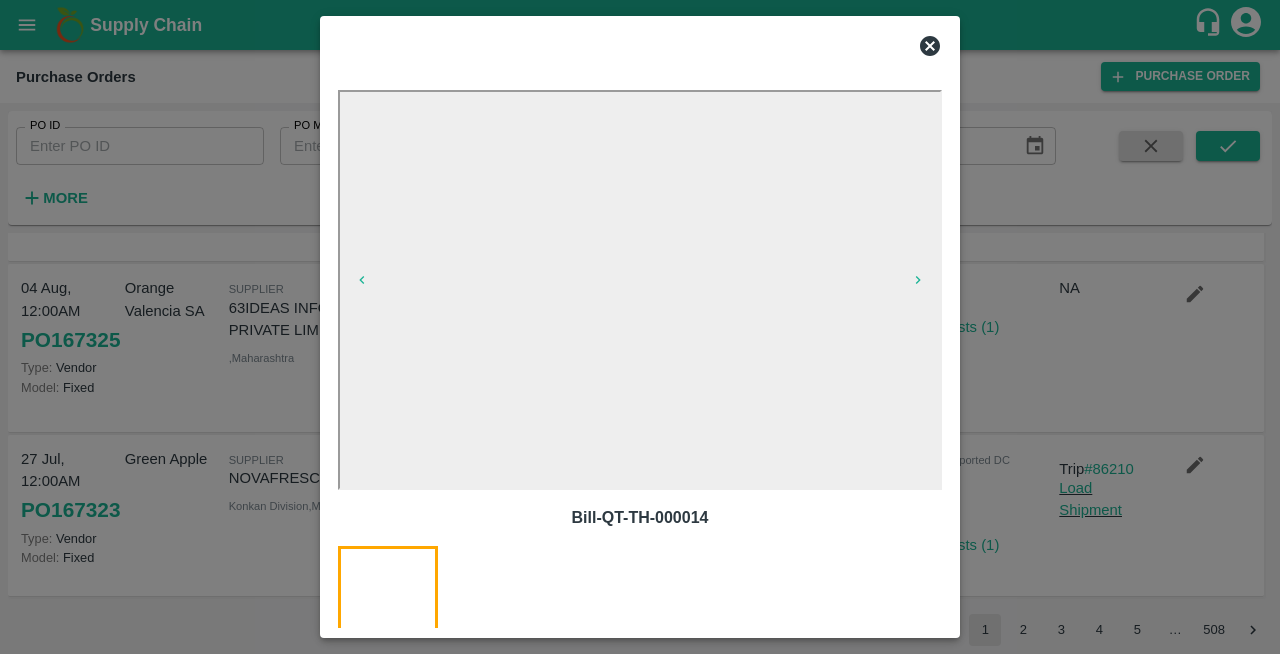 click 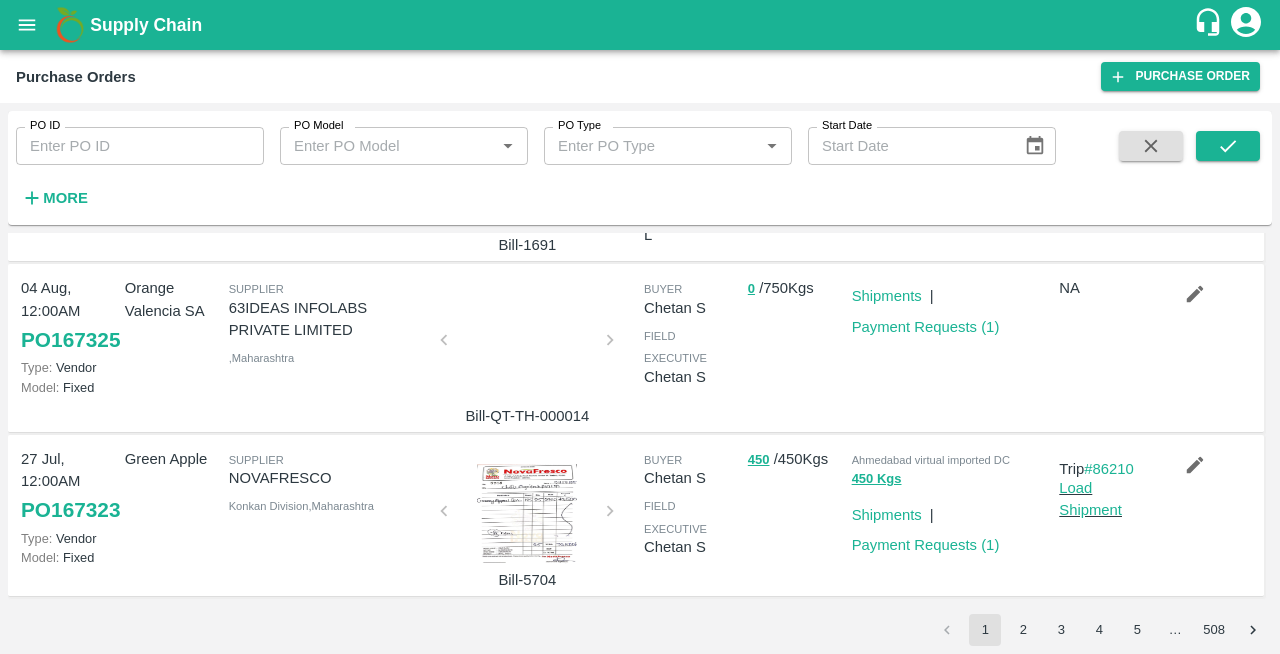 scroll, scrollTop: 1436, scrollLeft: 0, axis: vertical 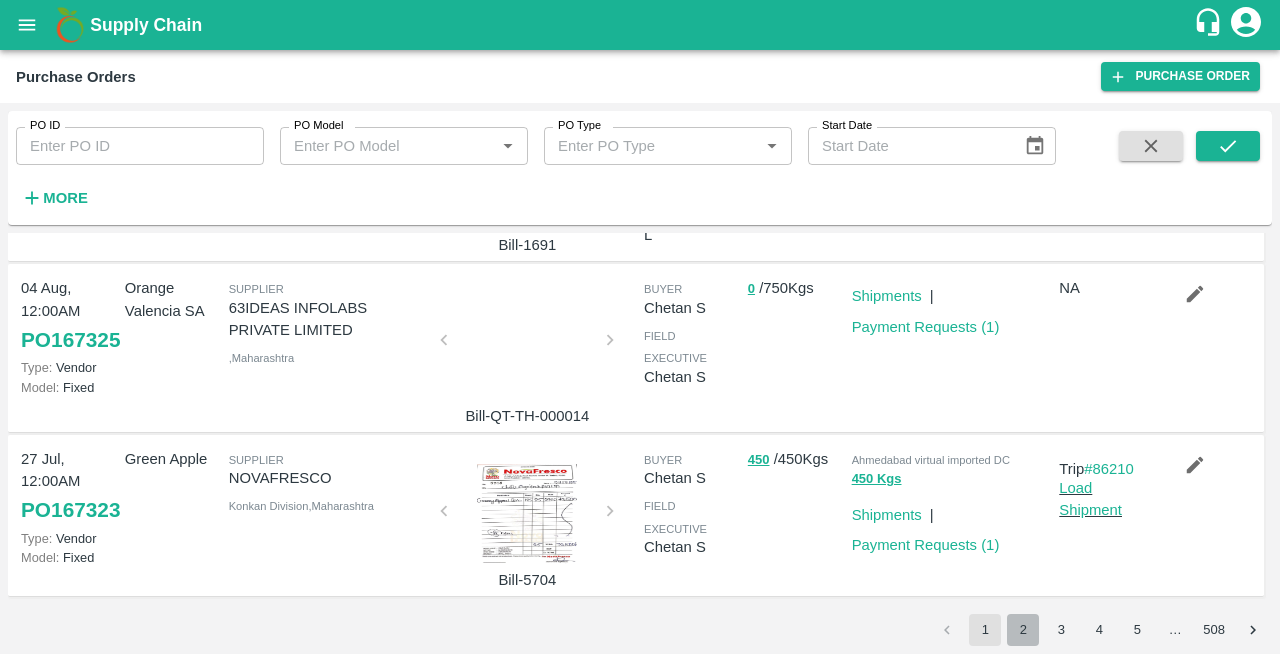 click on "2" at bounding box center [1023, 630] 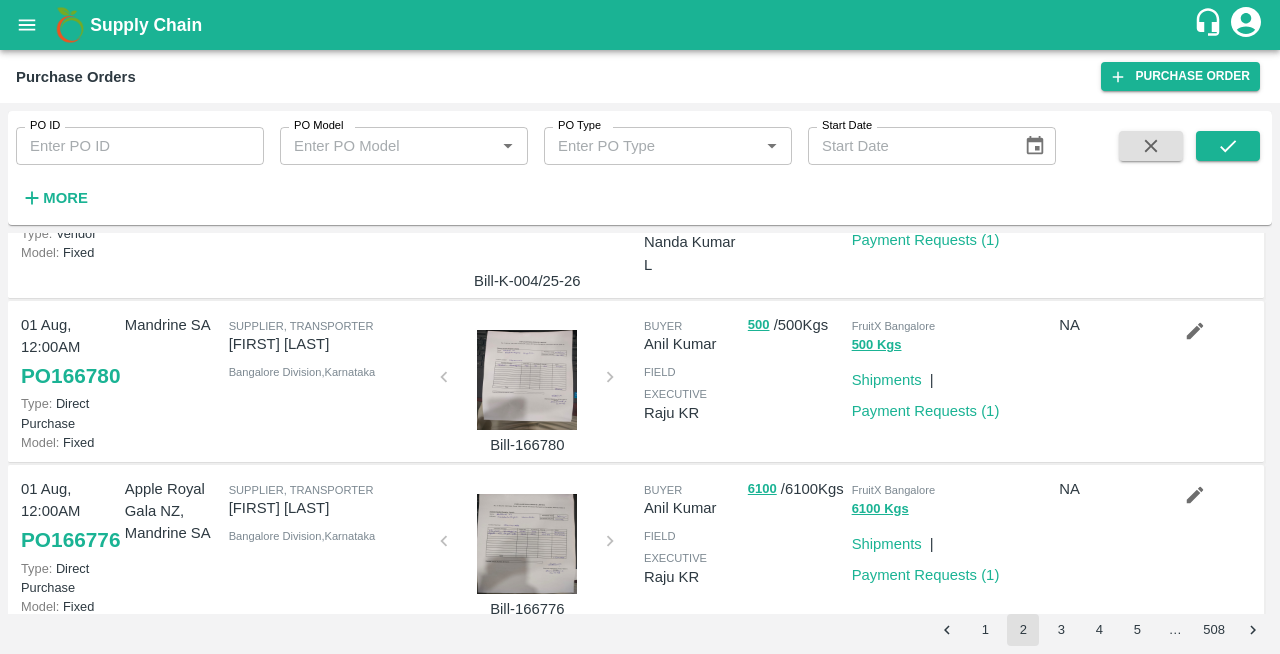 scroll, scrollTop: 0, scrollLeft: 0, axis: both 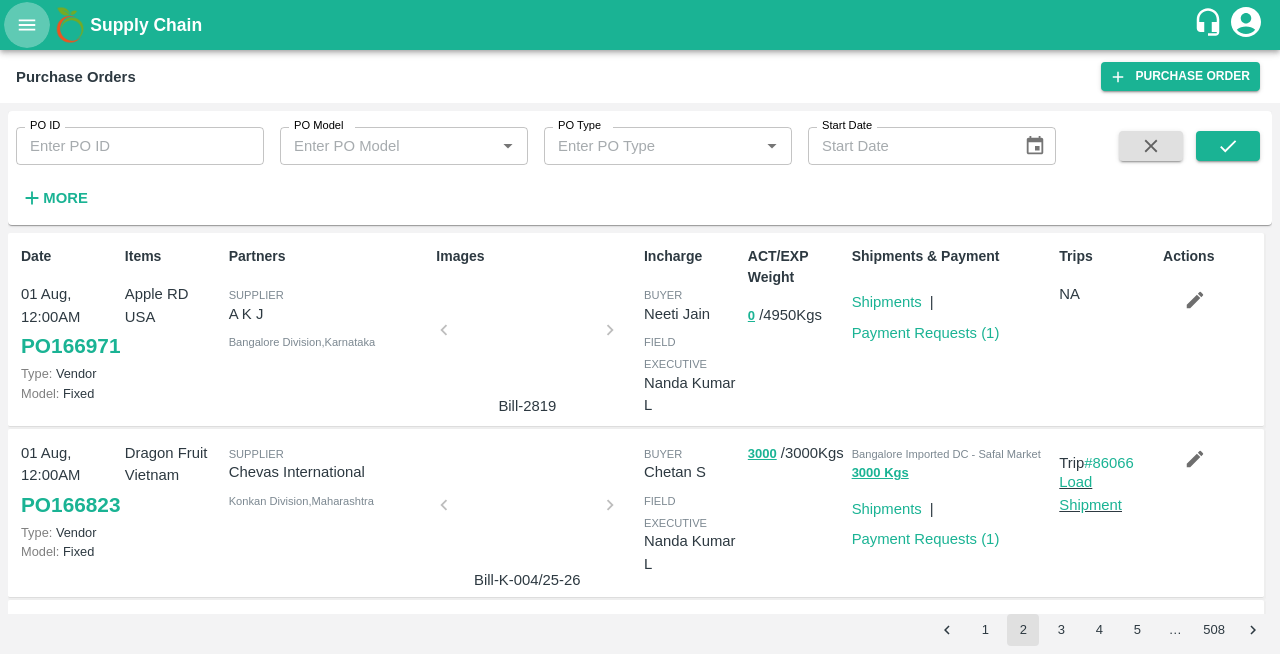 click 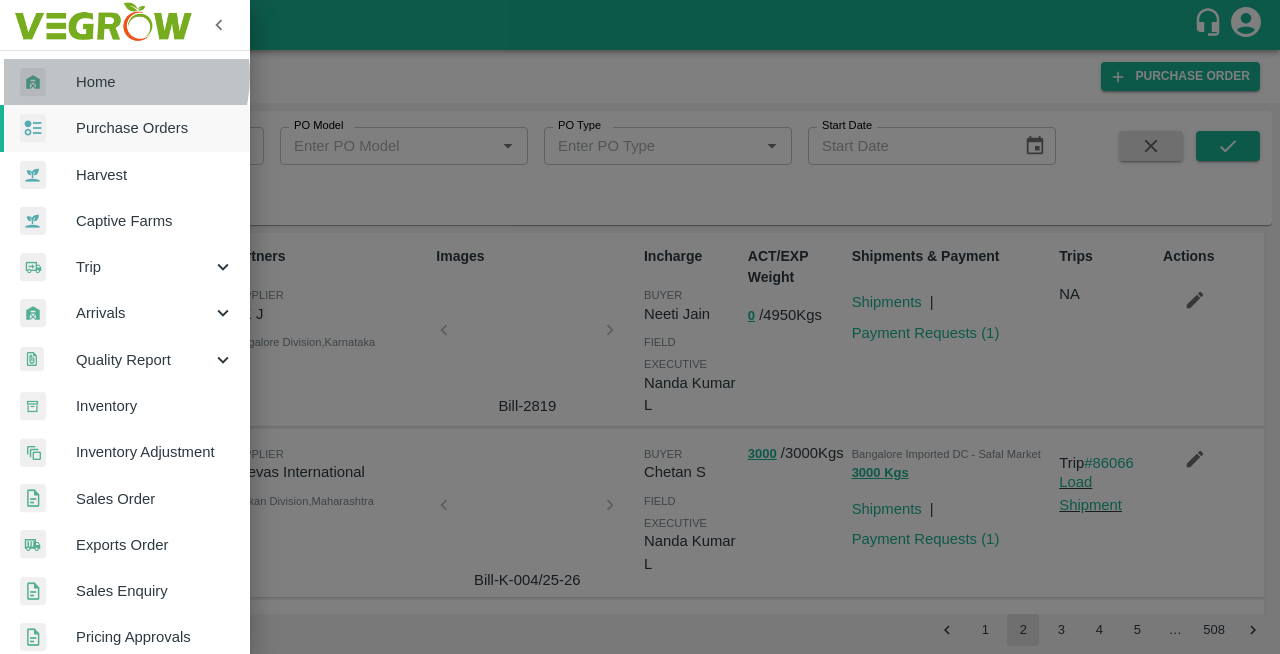 click on "Home" at bounding box center [155, 82] 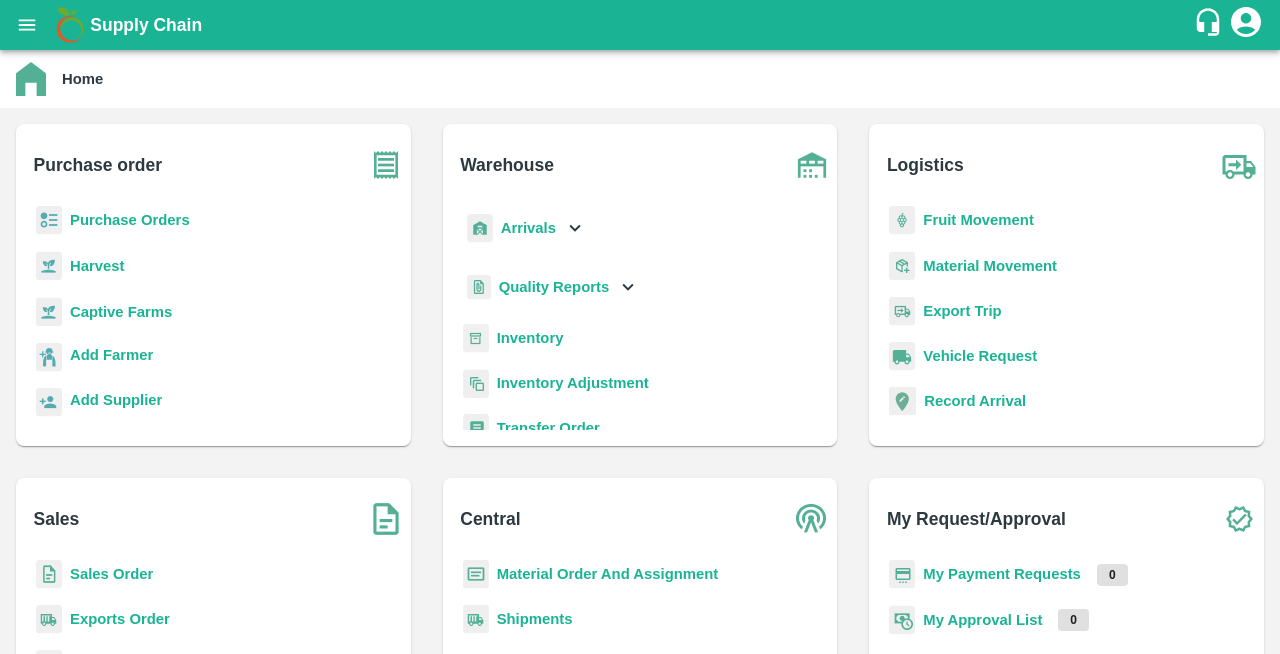 click on "Purchase Orders" at bounding box center (130, 220) 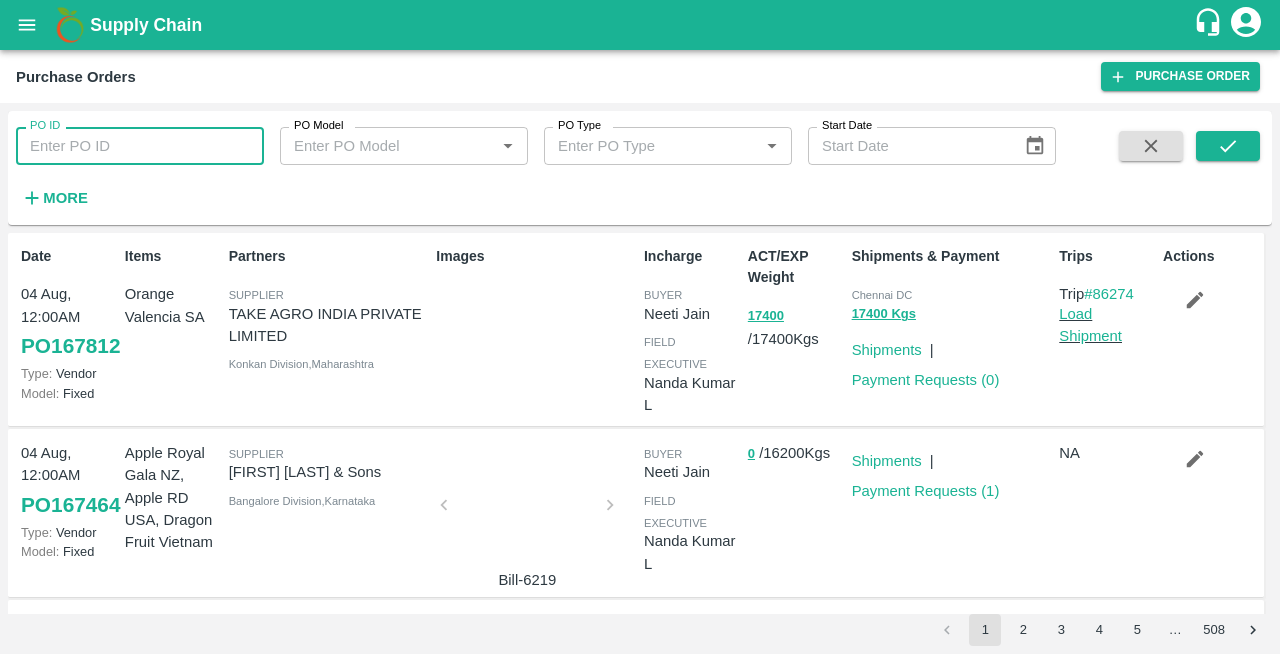 click on "PO ID" at bounding box center (140, 146) 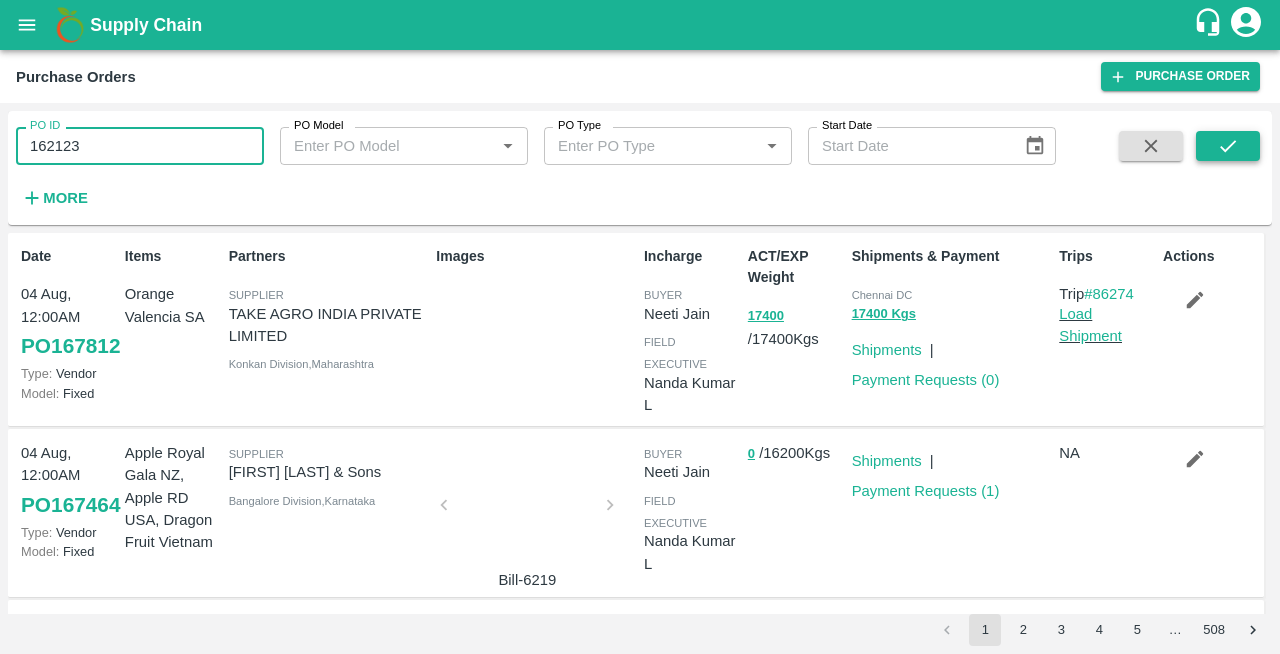 click 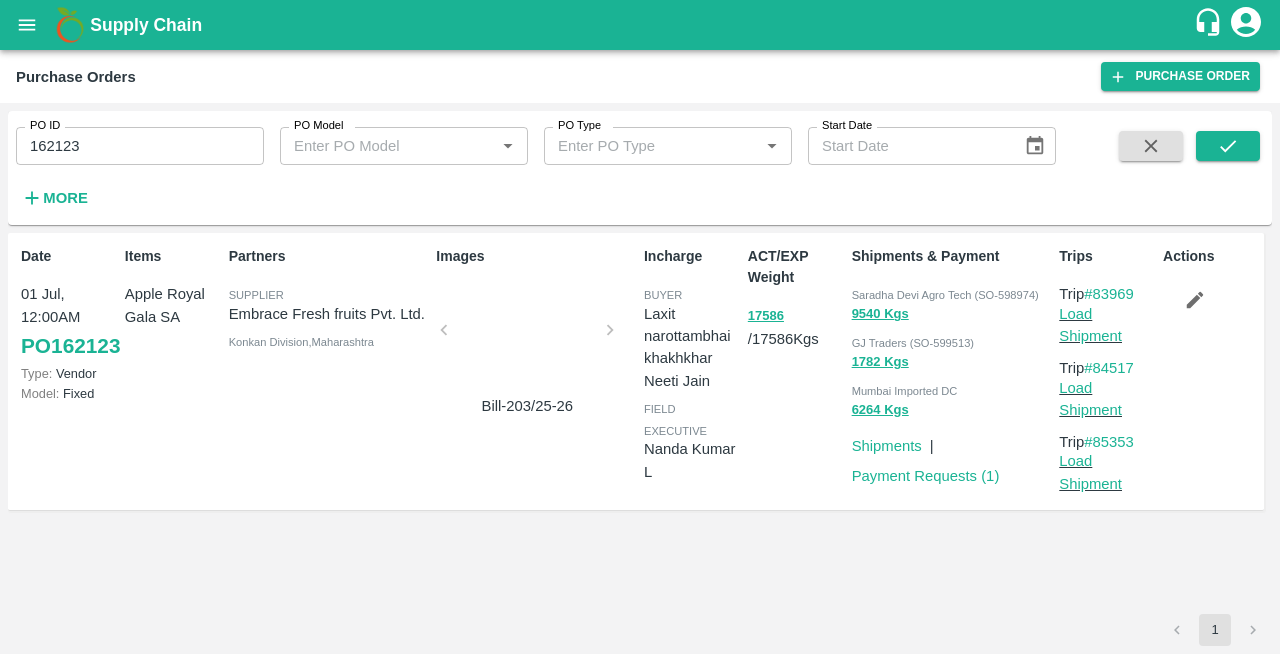 click at bounding box center (527, 336) 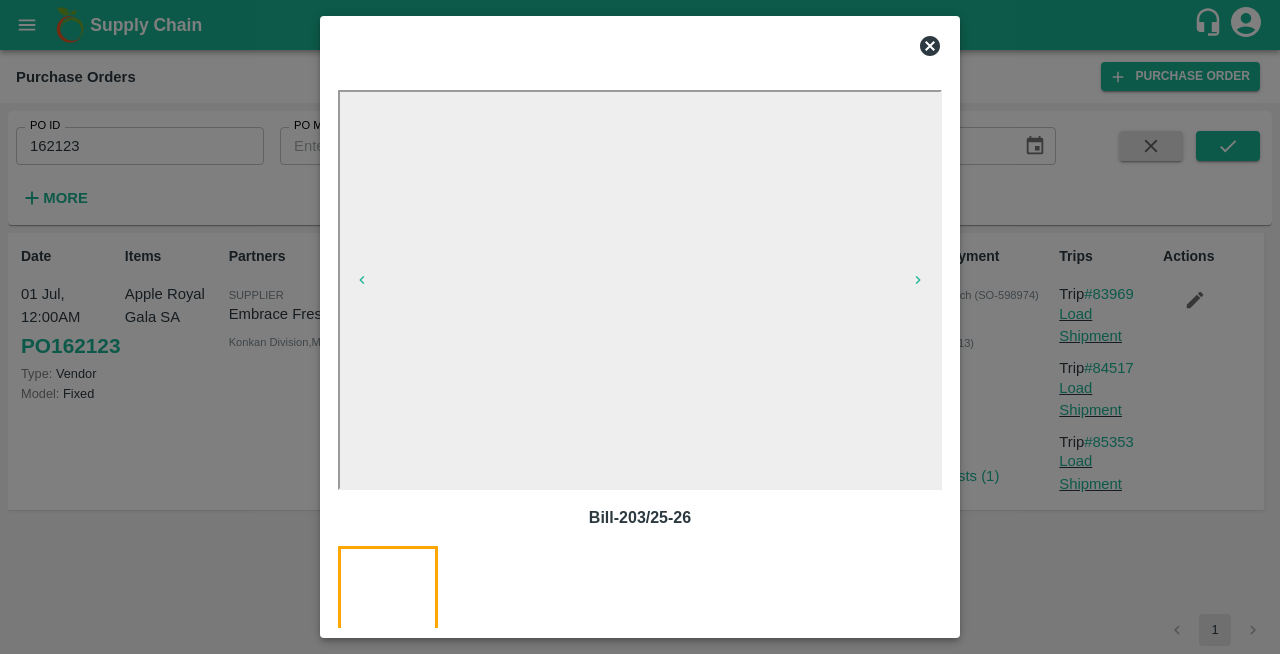 click 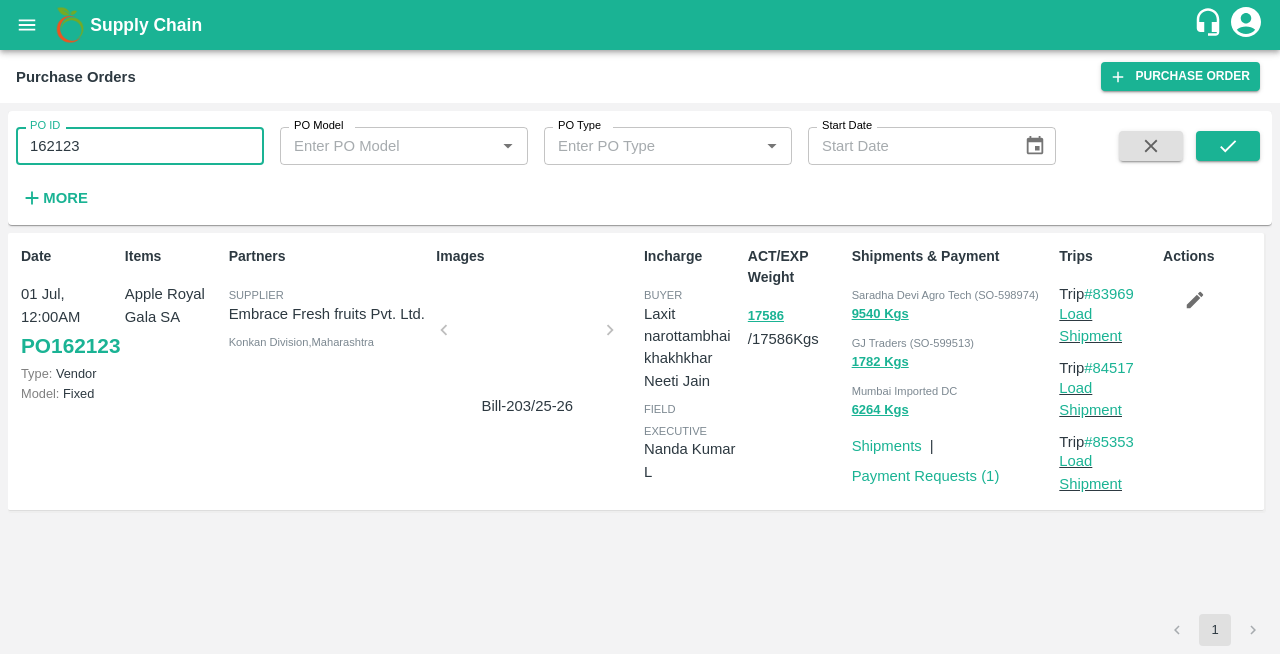 click on "162123" at bounding box center (140, 146) 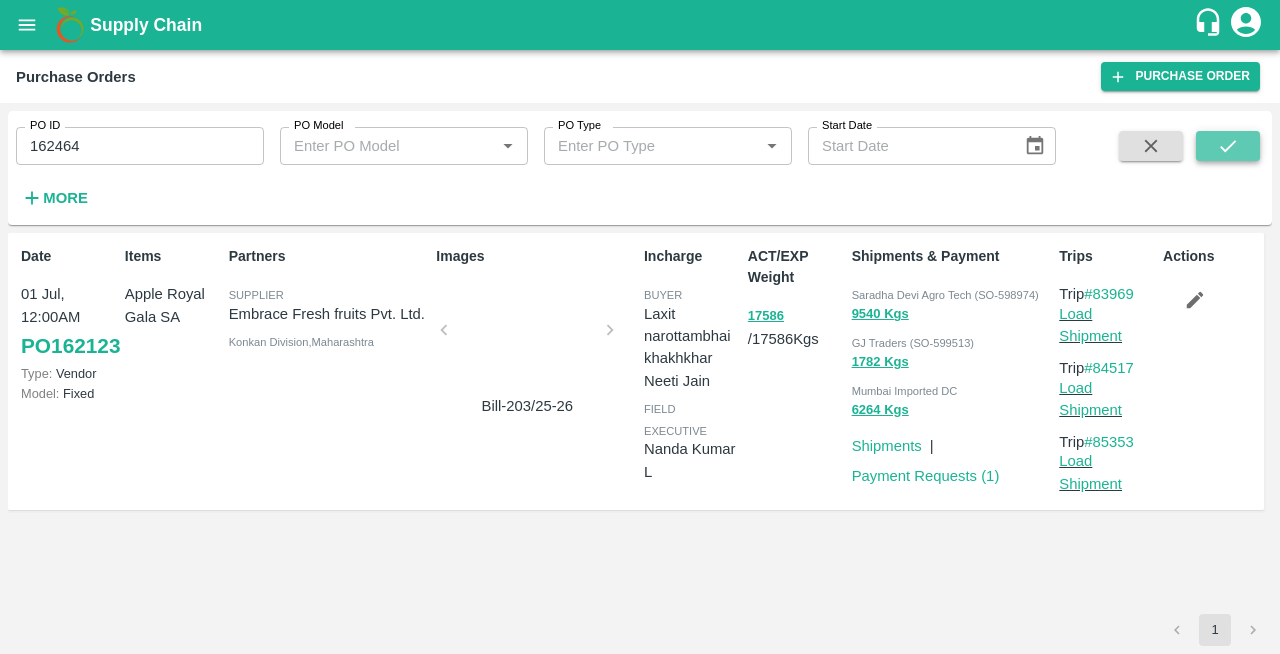 click 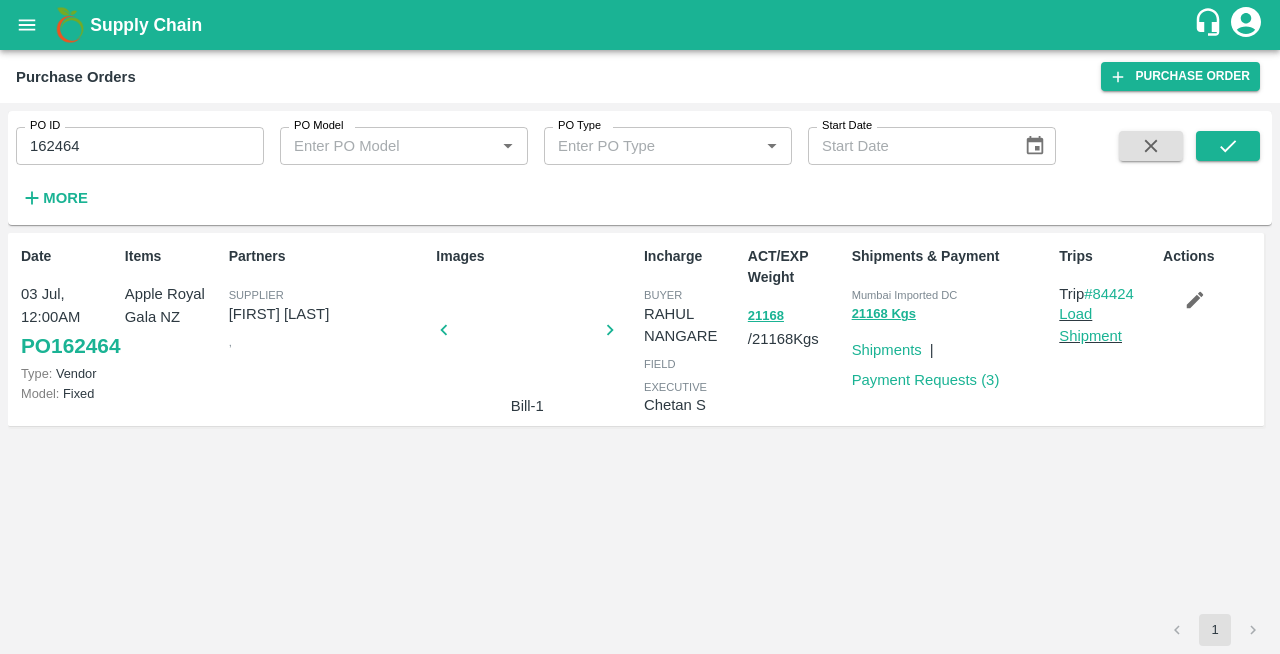 click at bounding box center (527, 336) 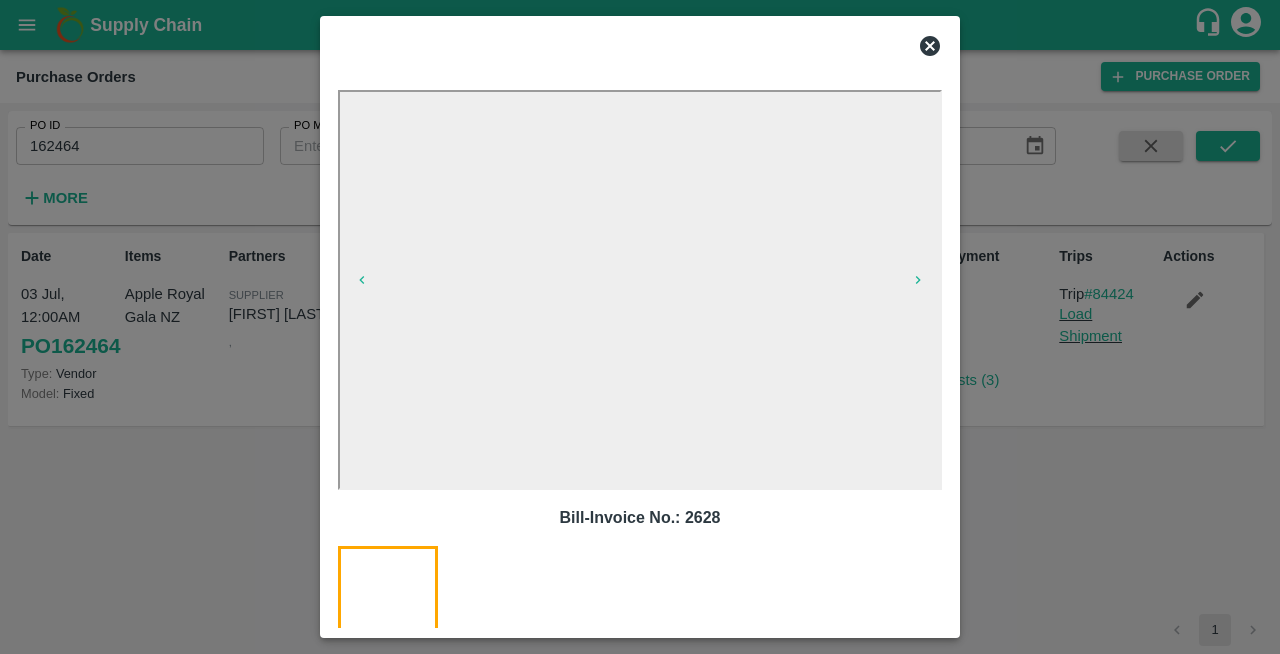 click 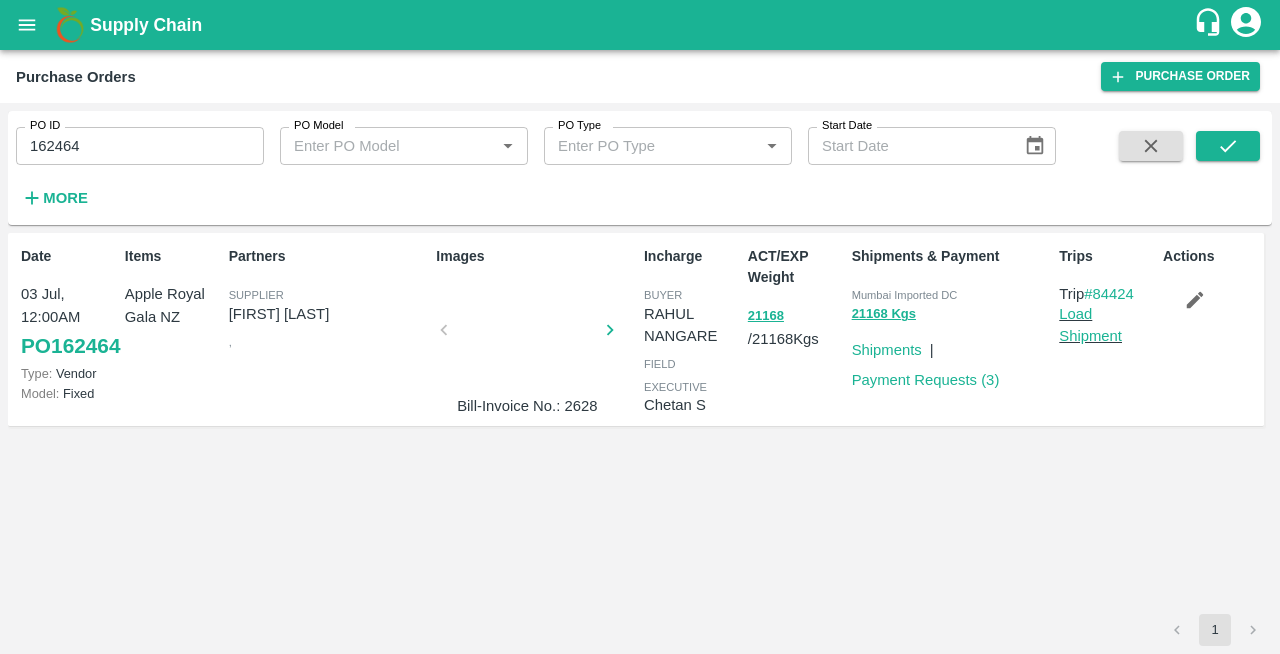 click at bounding box center [527, 336] 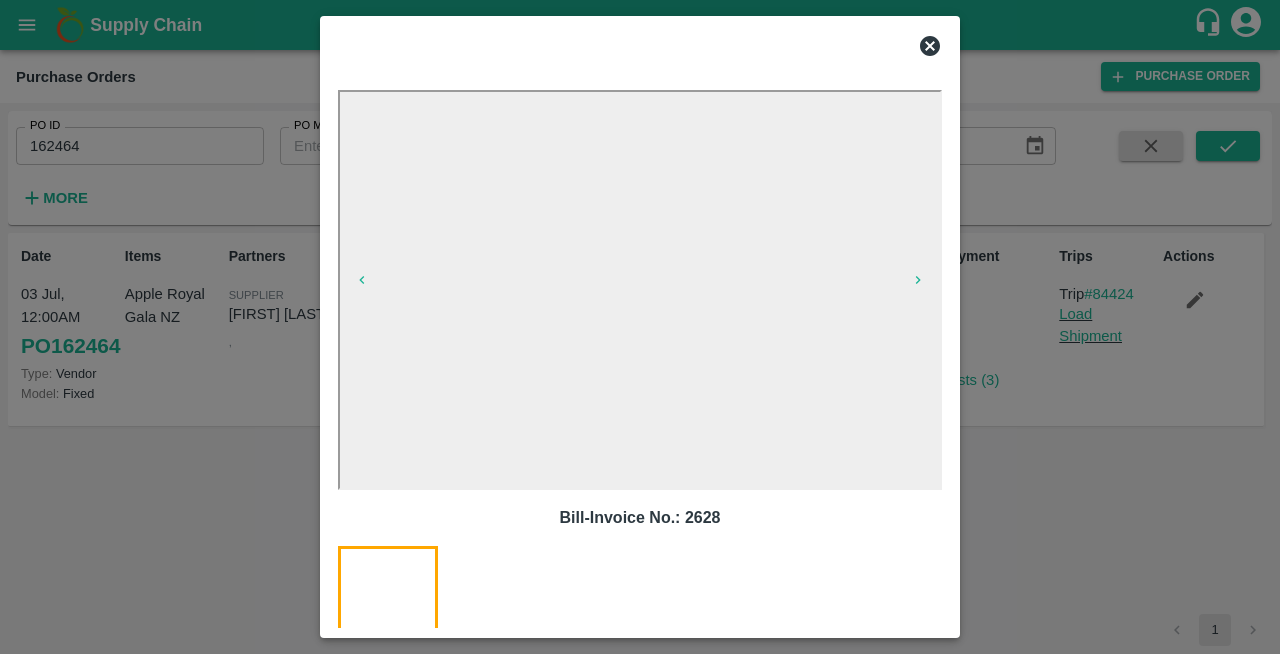 click at bounding box center (524, 621) 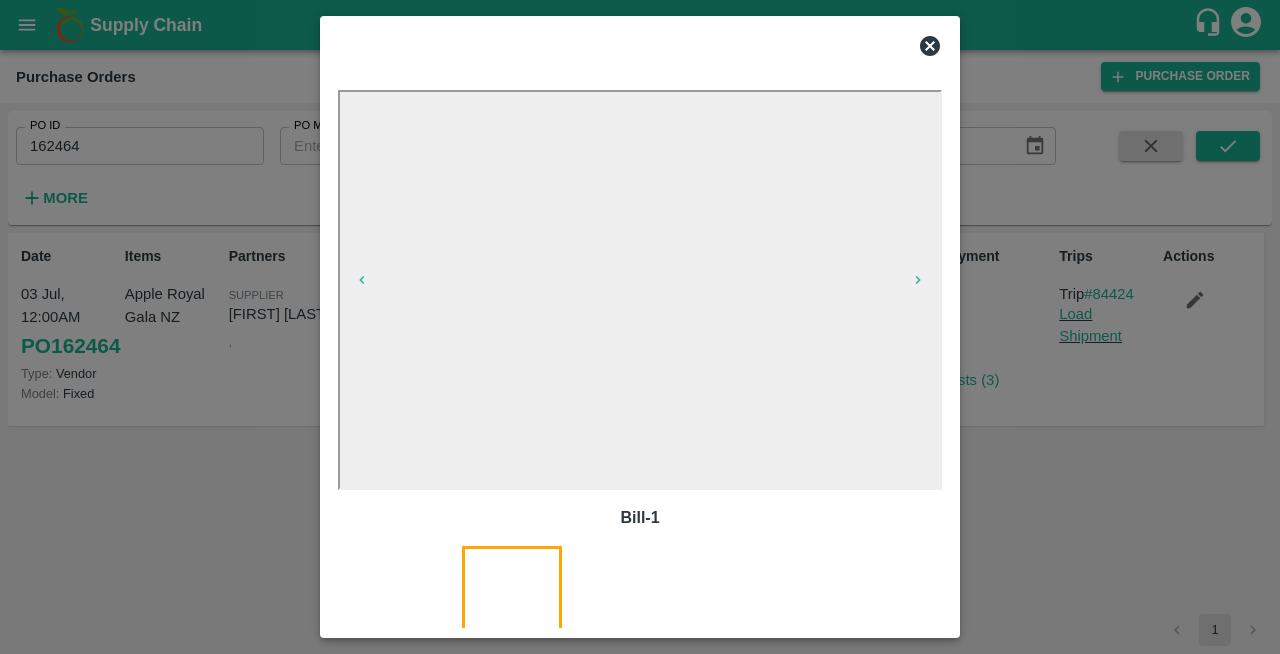 scroll, scrollTop: 93, scrollLeft: 0, axis: vertical 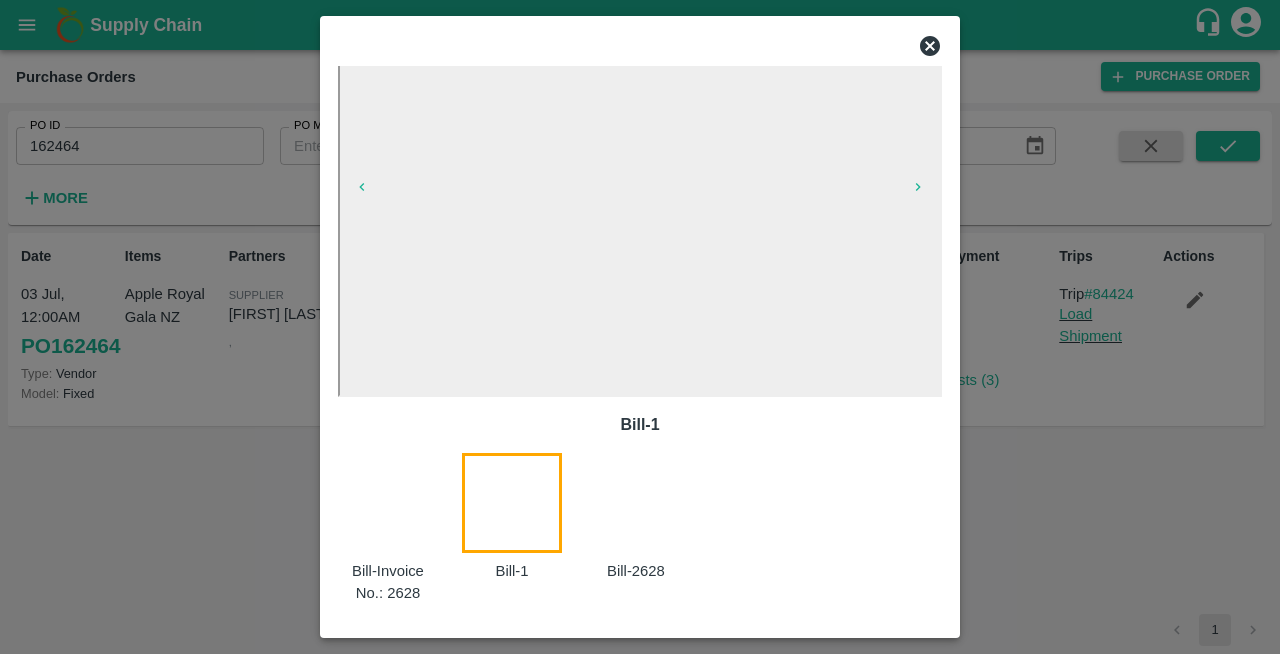 click at bounding box center (648, 528) 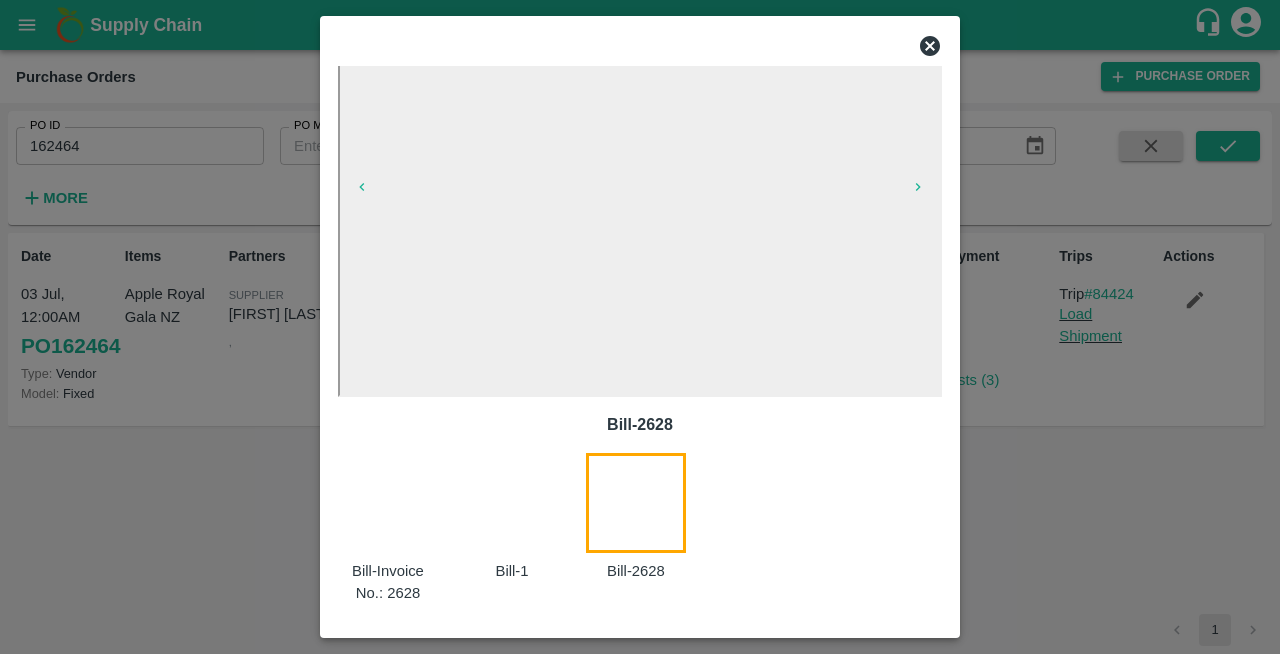 click at bounding box center (400, 528) 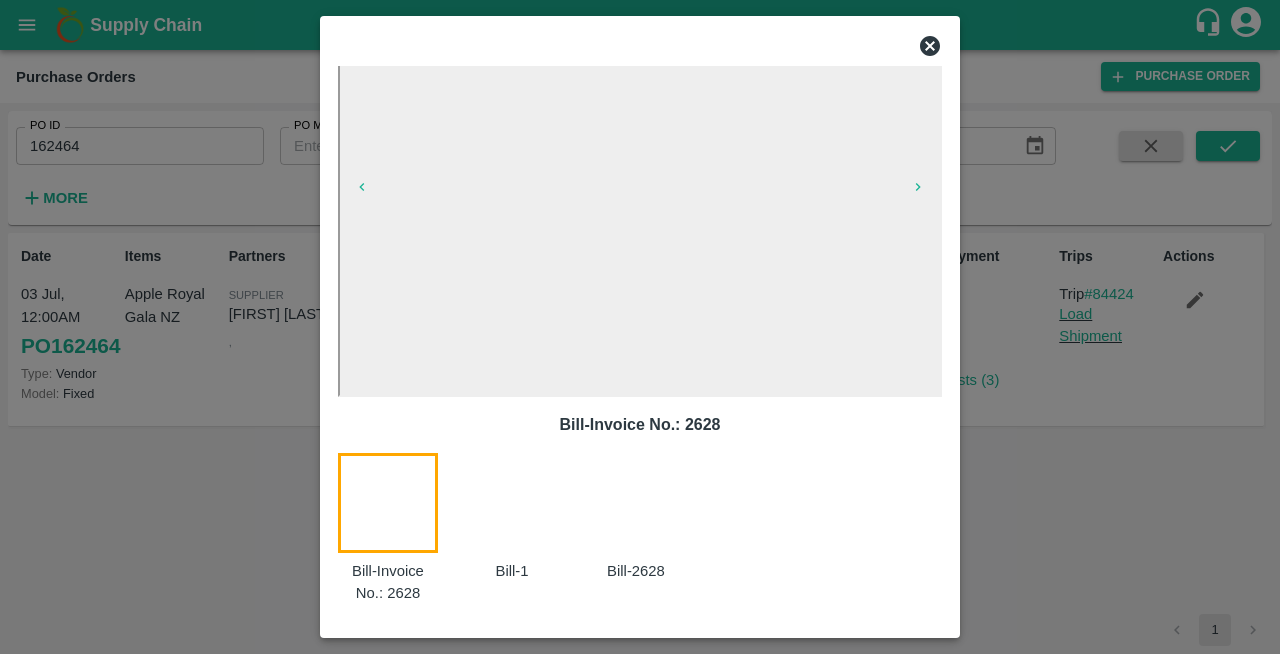 click 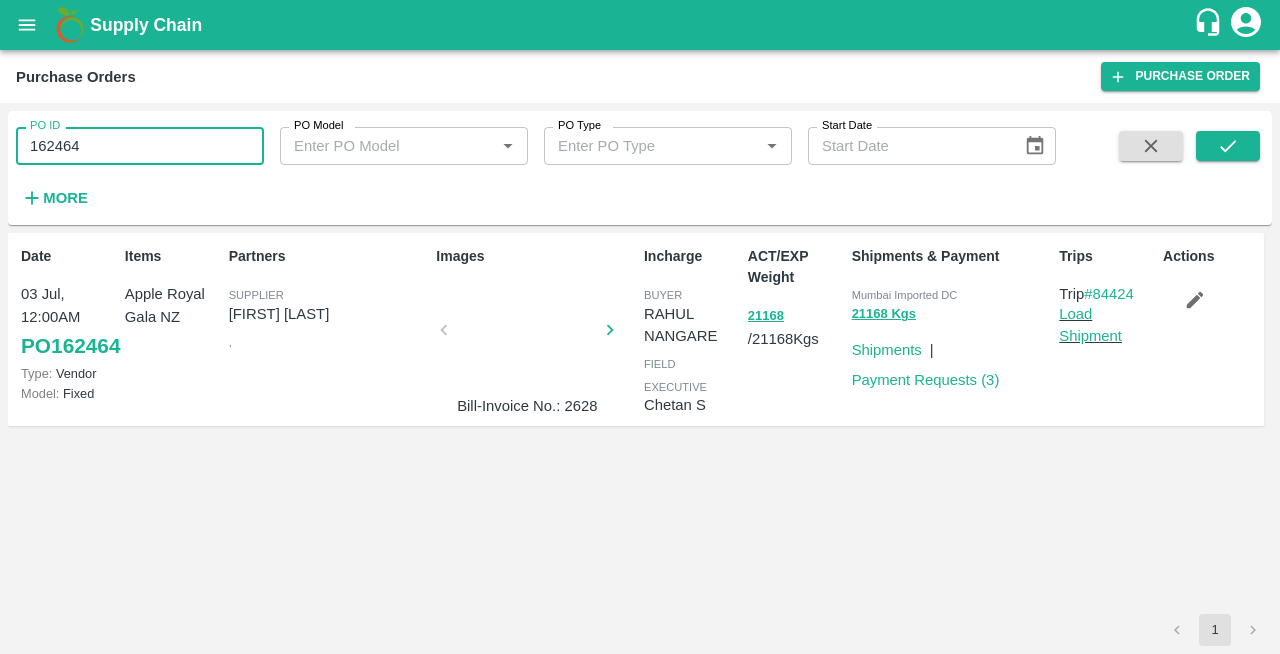 click on "162464" at bounding box center [140, 146] 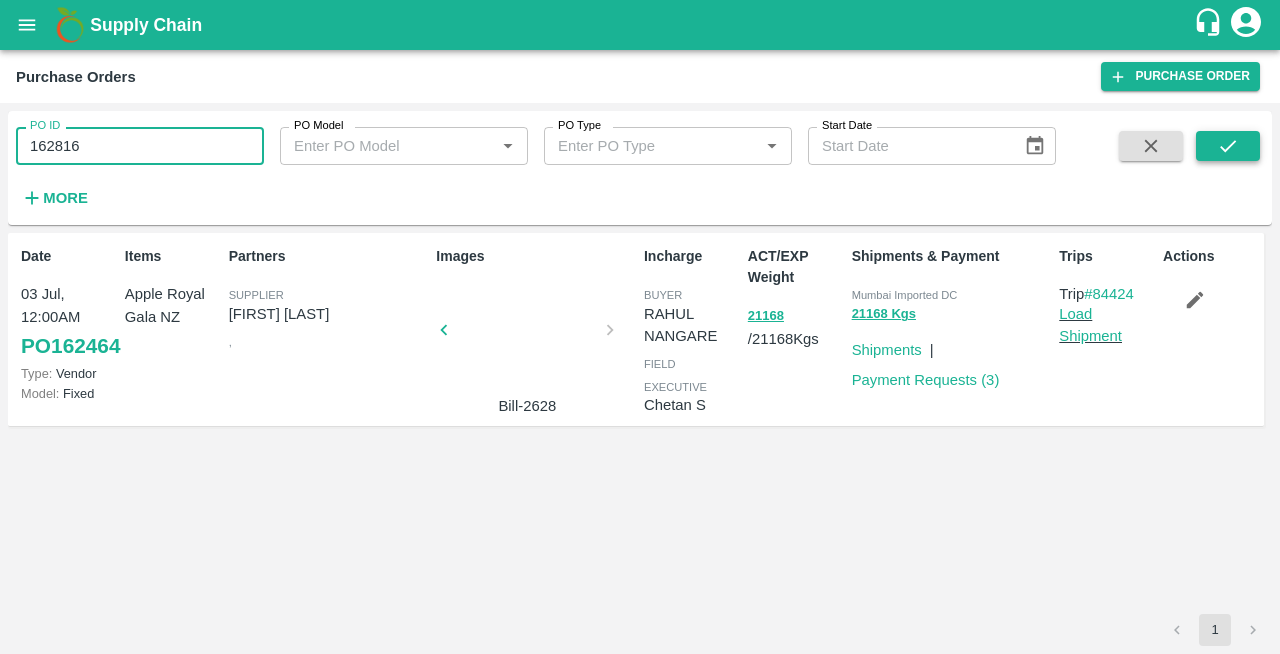 type on "162816" 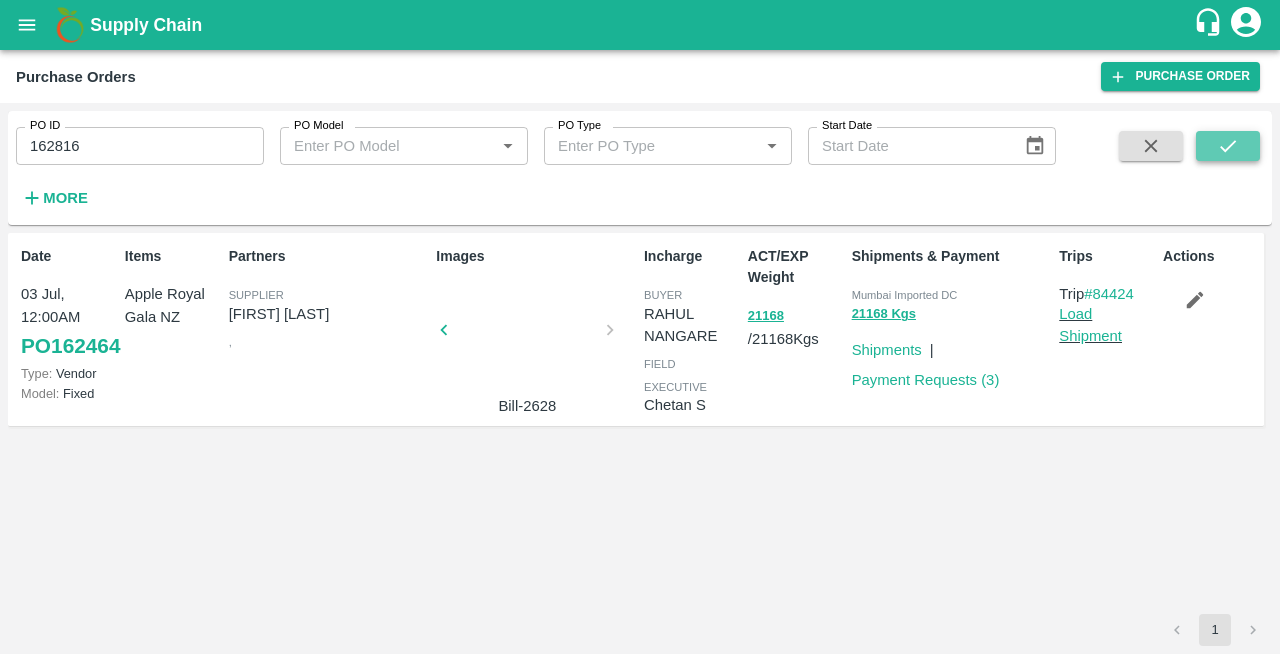click at bounding box center [1228, 146] 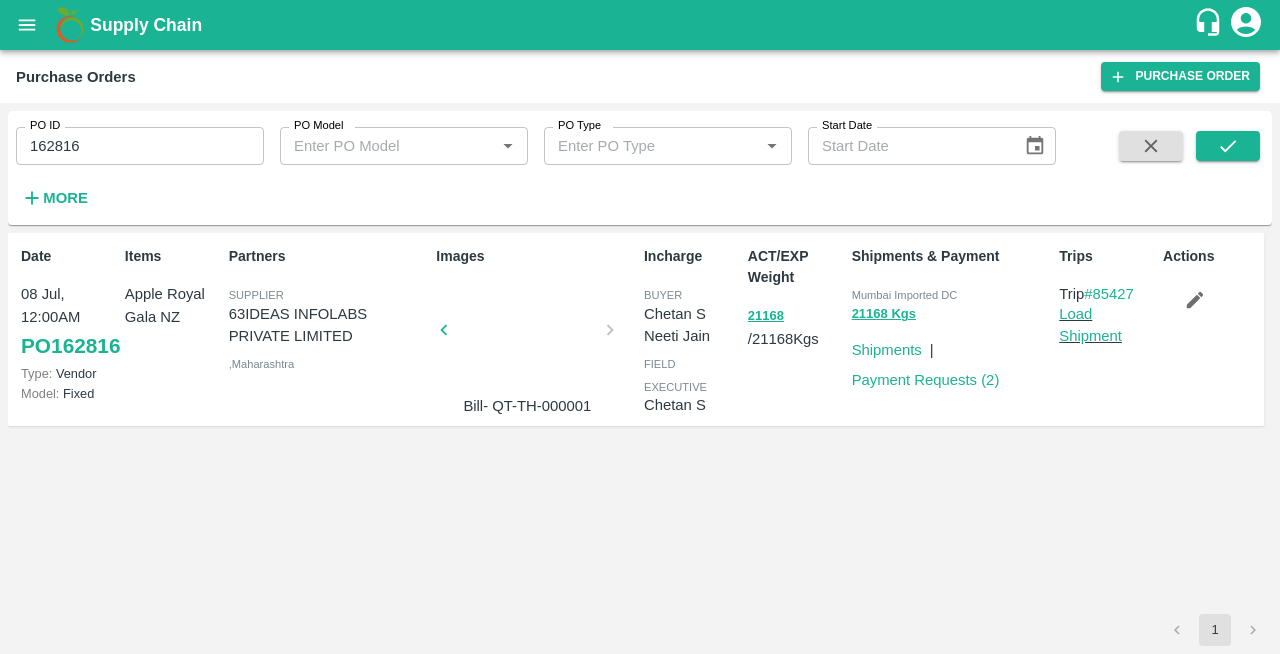 type 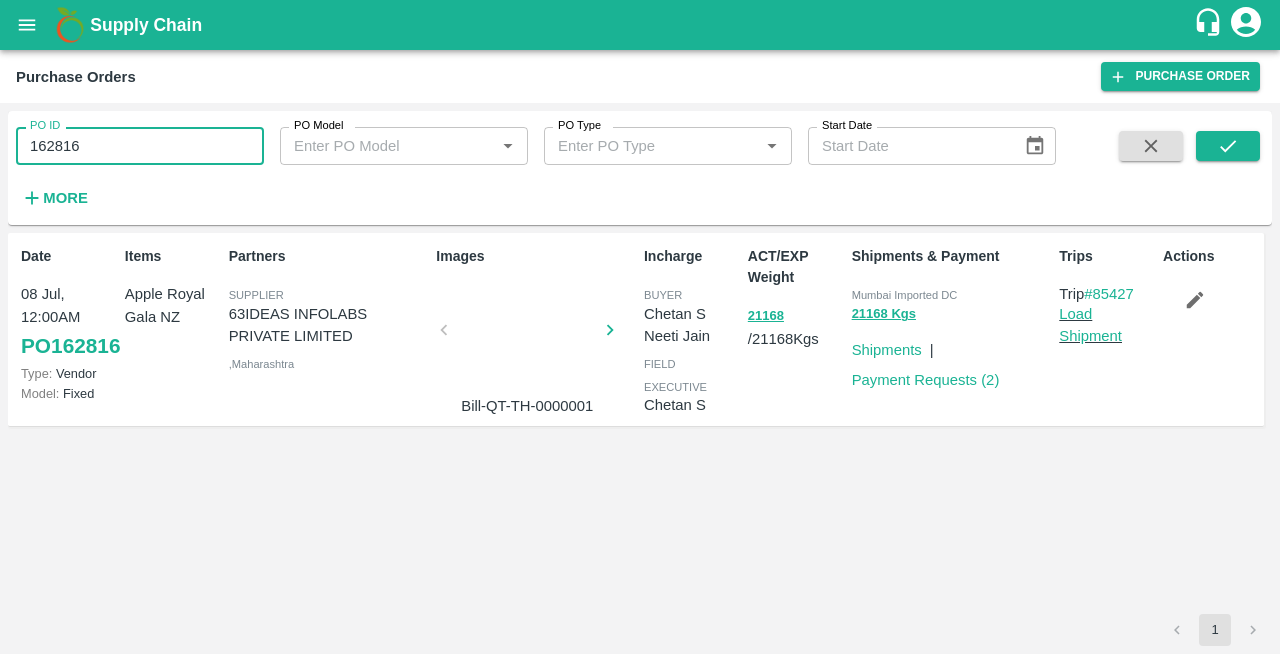 drag, startPoint x: 30, startPoint y: 146, endPoint x: 106, endPoint y: 149, distance: 76.05919 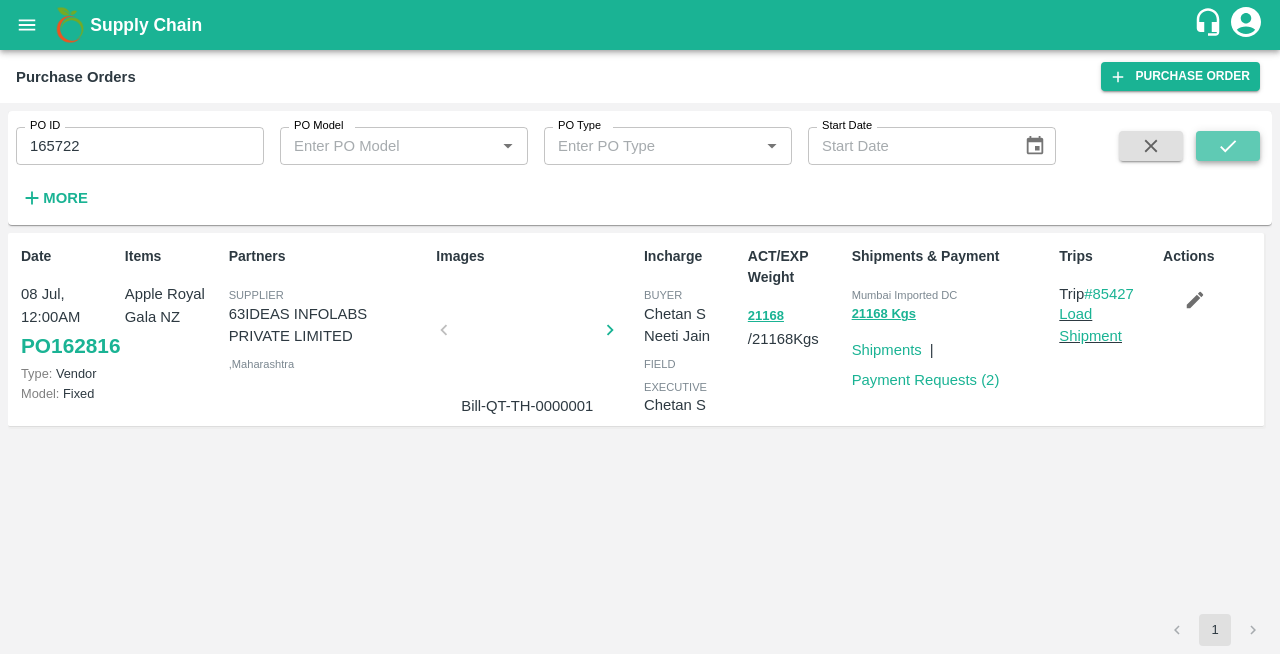 click 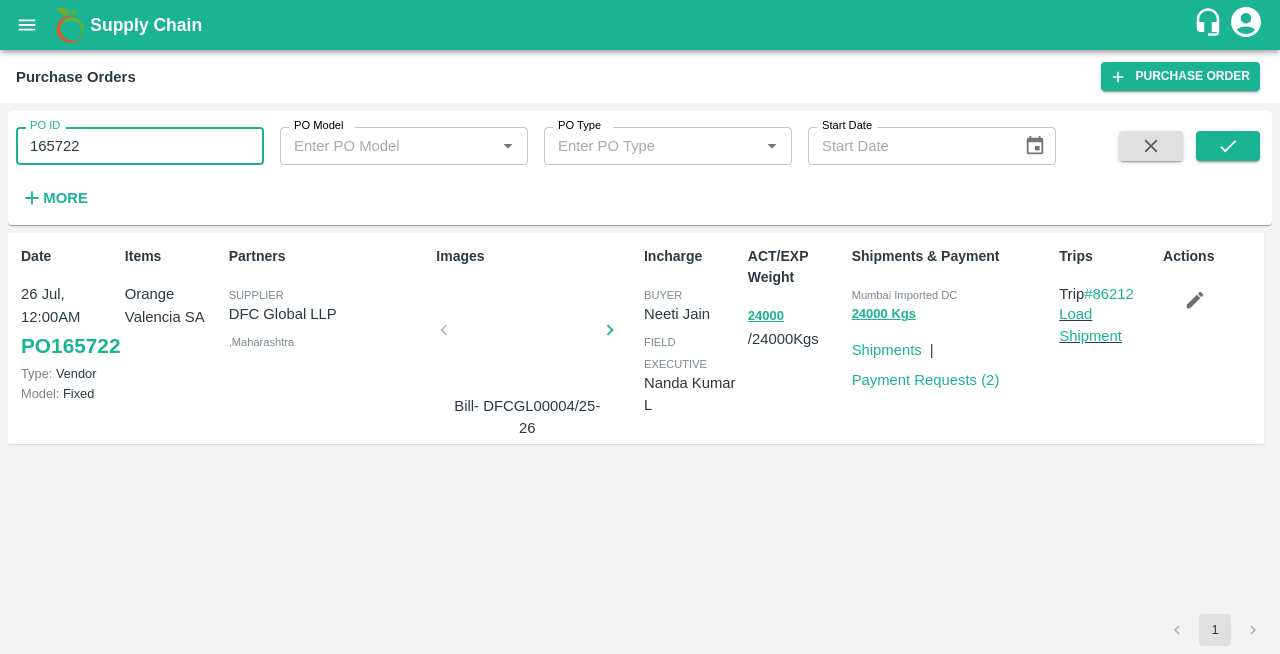 click on "165722" at bounding box center (140, 146) 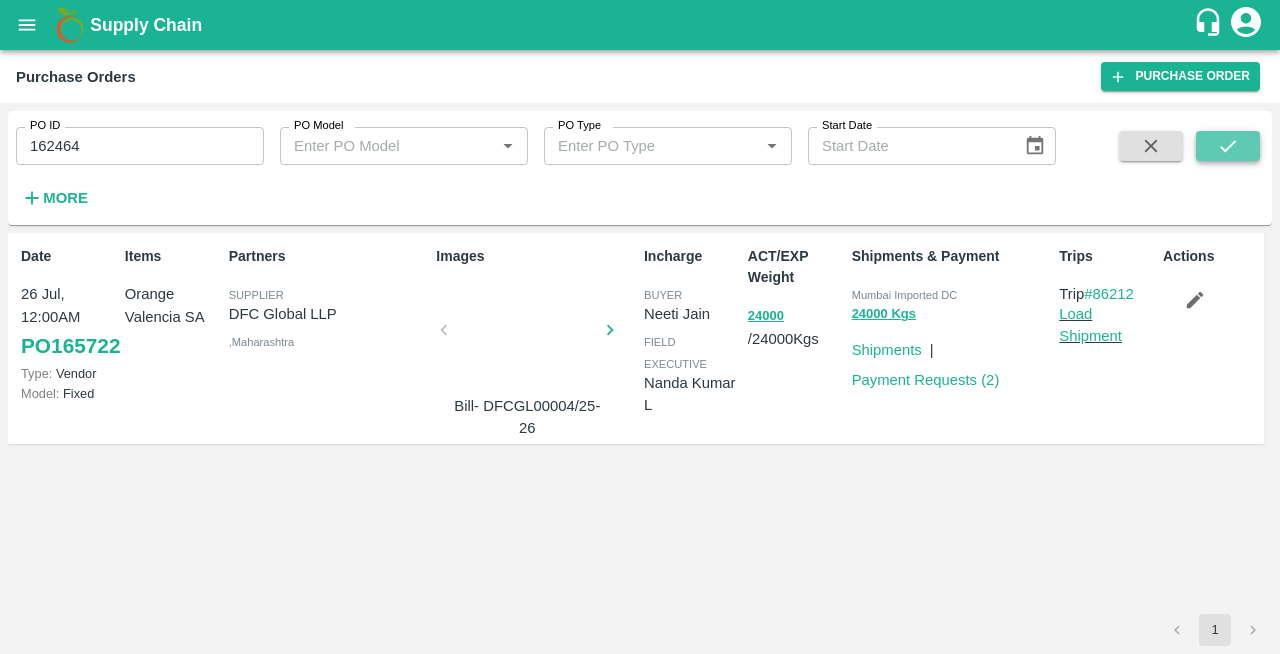 click 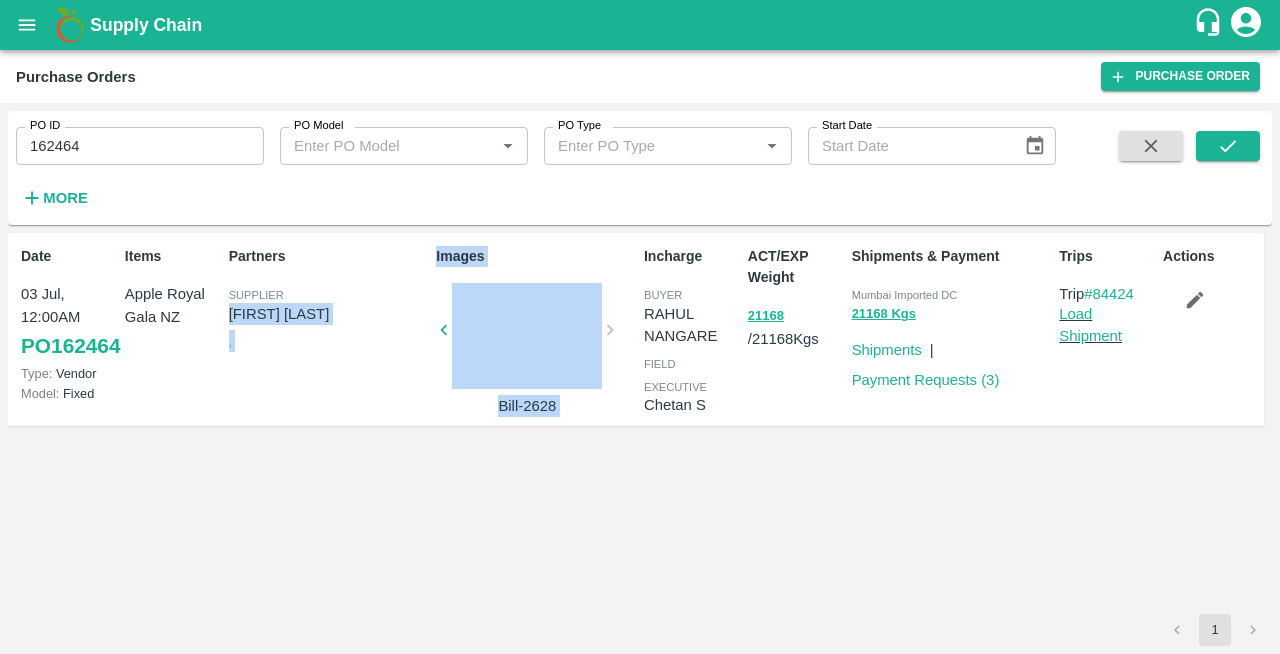 drag, startPoint x: 230, startPoint y: 313, endPoint x: 422, endPoint y: 316, distance: 192.02344 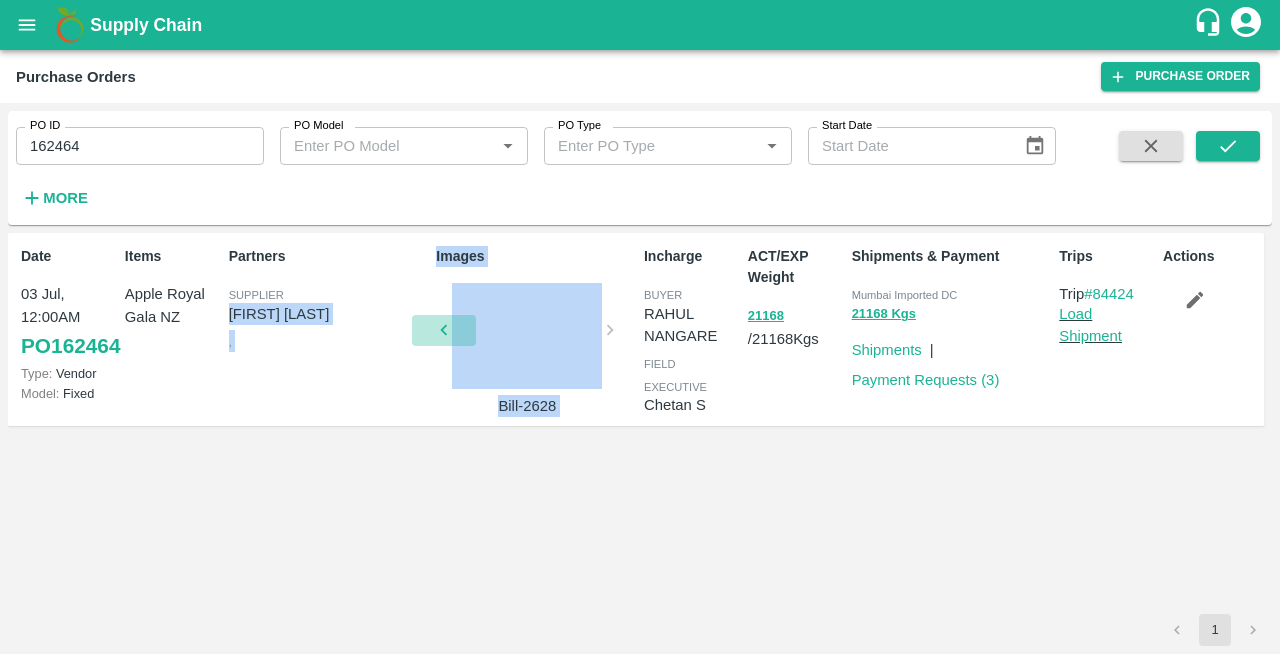 click at bounding box center (444, 330) 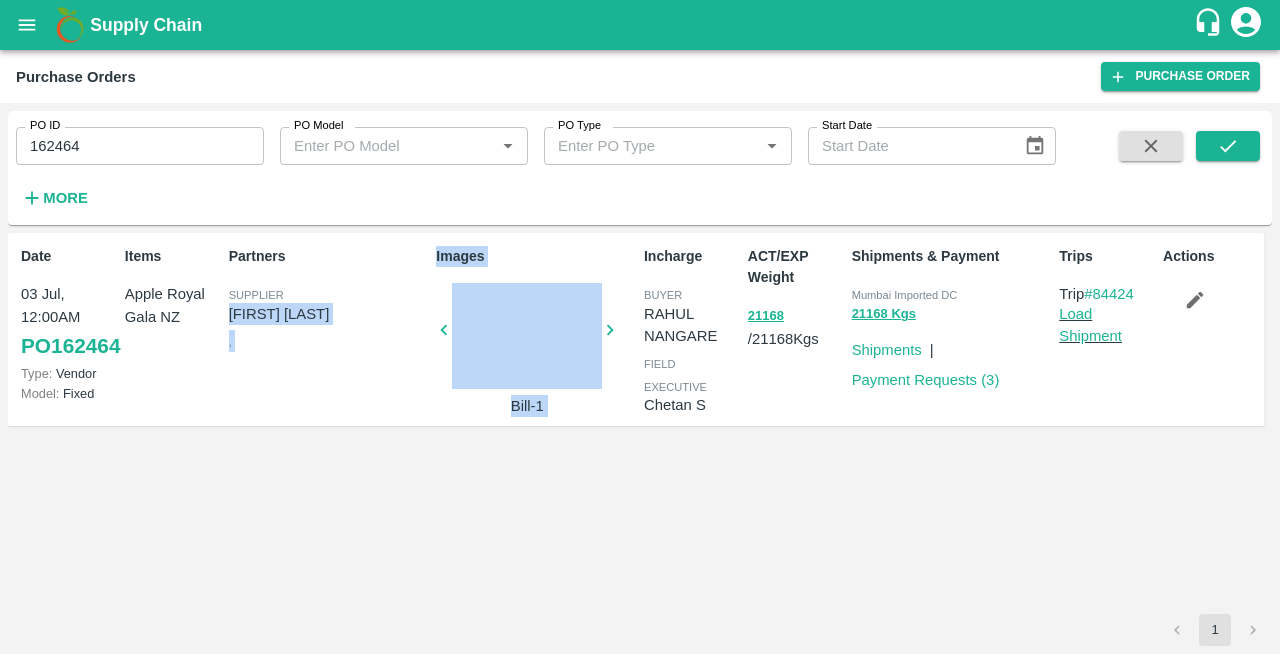 click on "[FIRST] [LAST]" at bounding box center (329, 314) 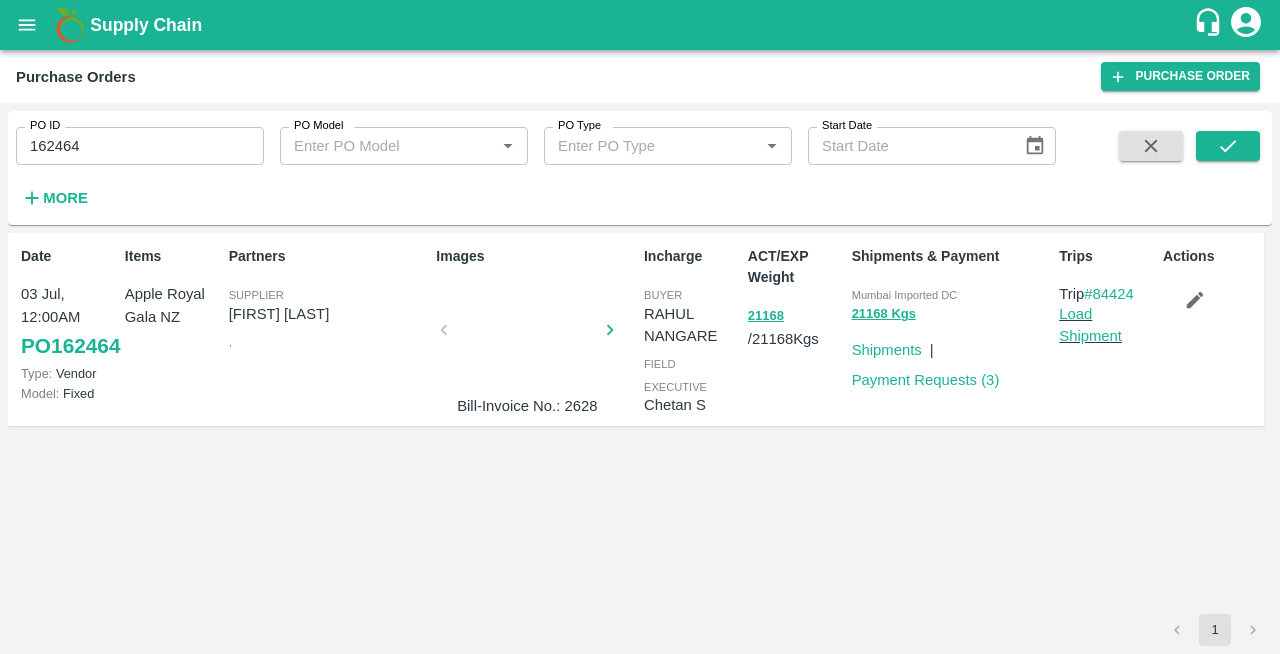 drag, startPoint x: 232, startPoint y: 310, endPoint x: 415, endPoint y: 310, distance: 183 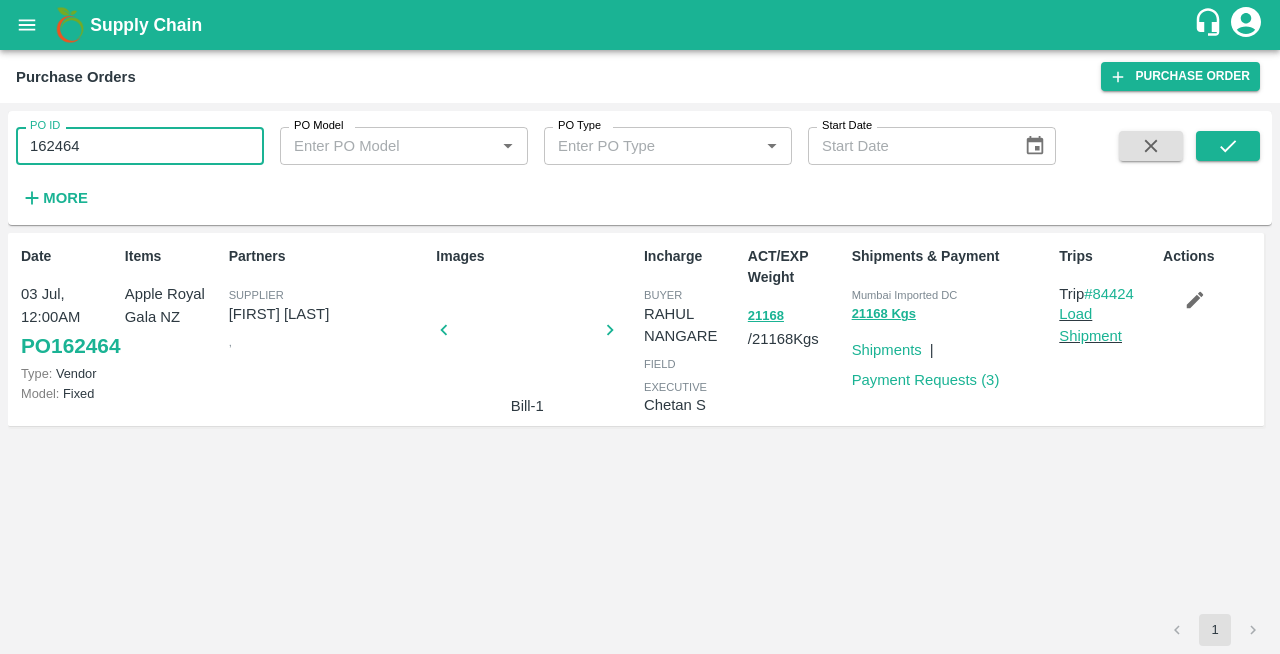 click on "162464" at bounding box center (140, 146) 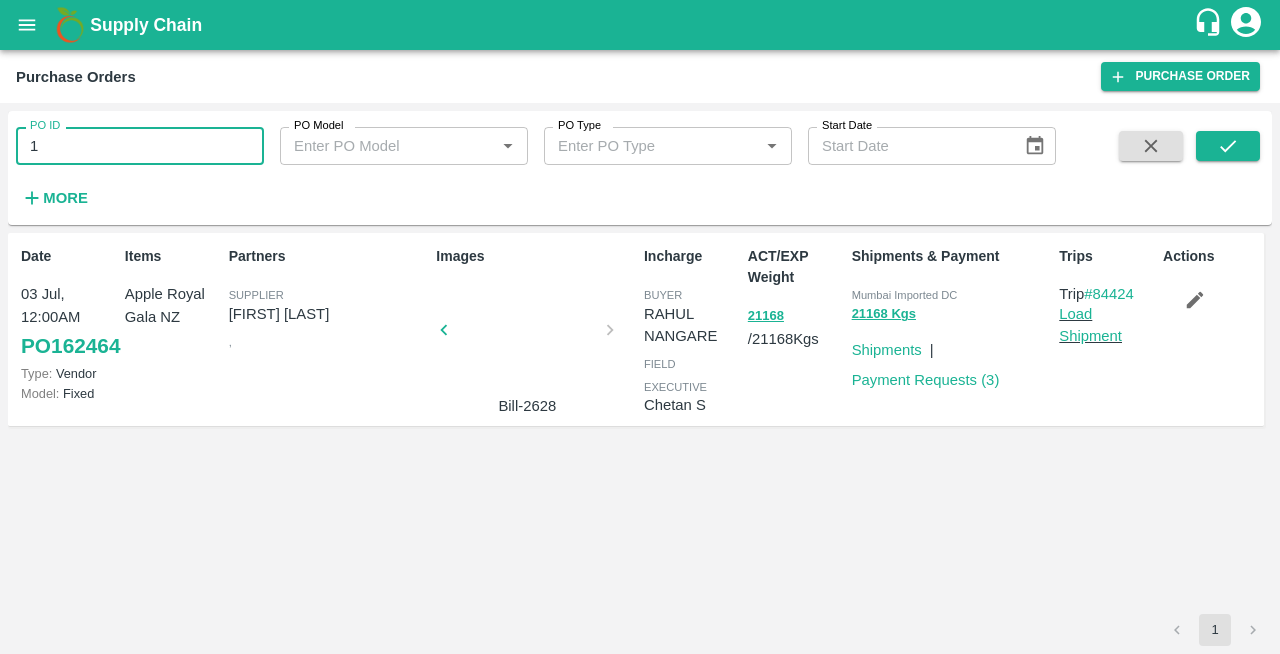 type on "1" 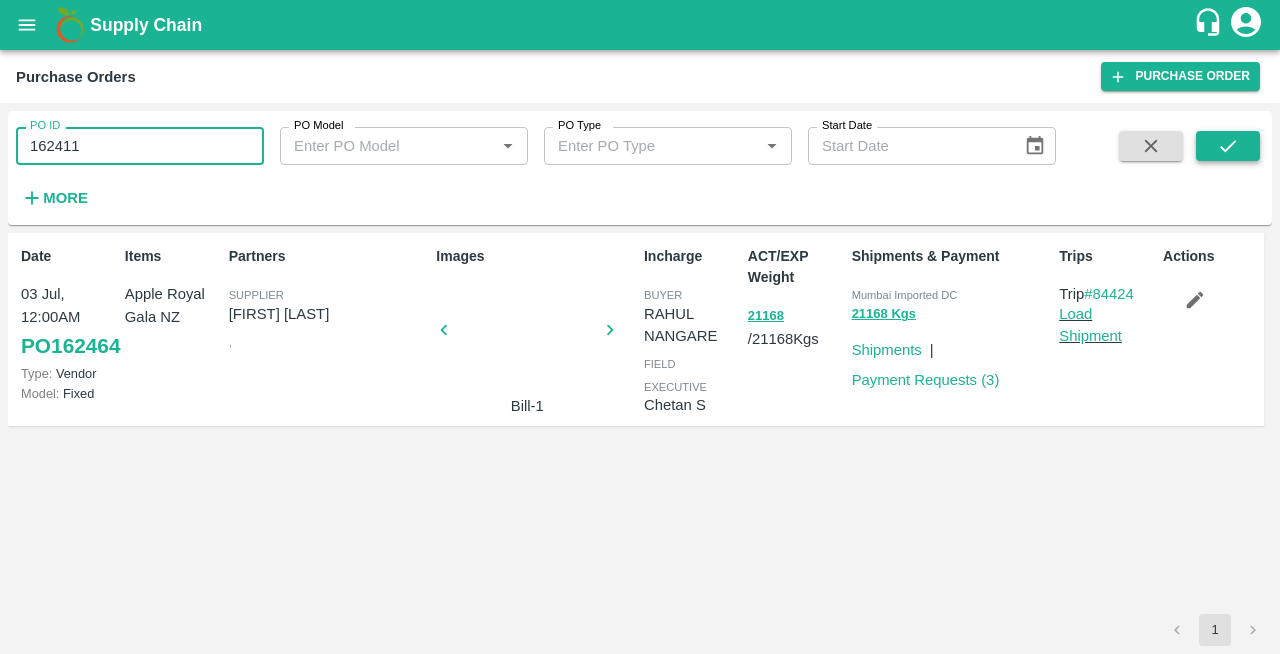 type on "162411" 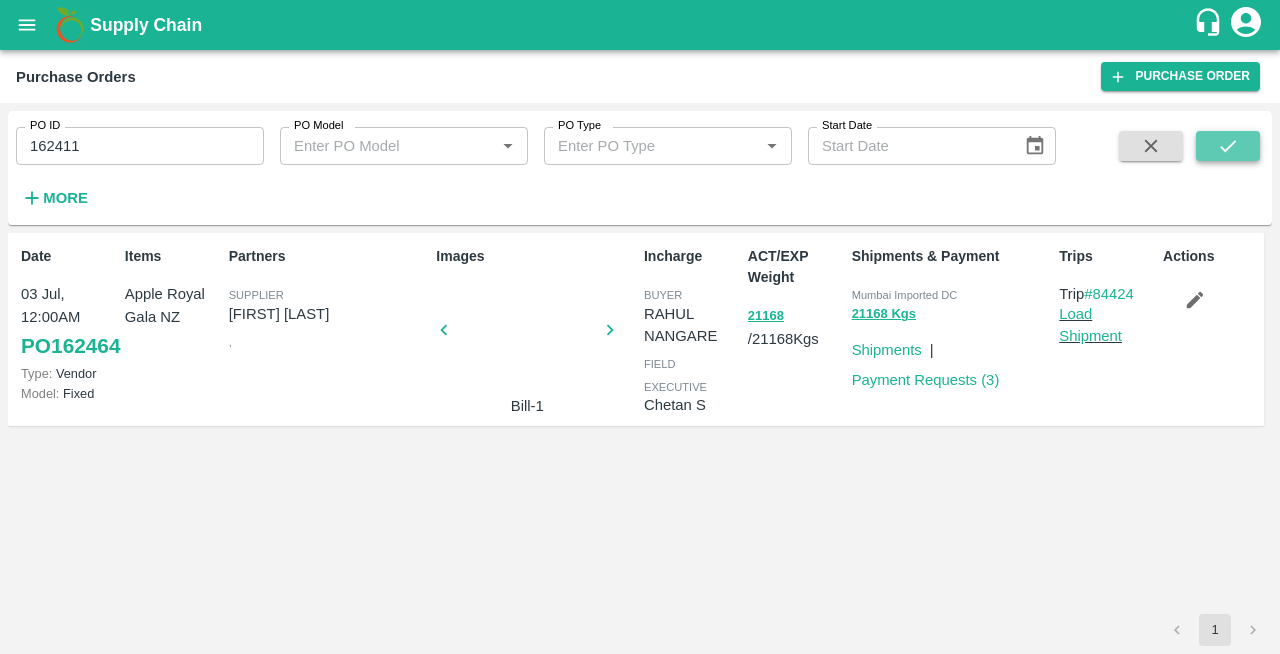 click 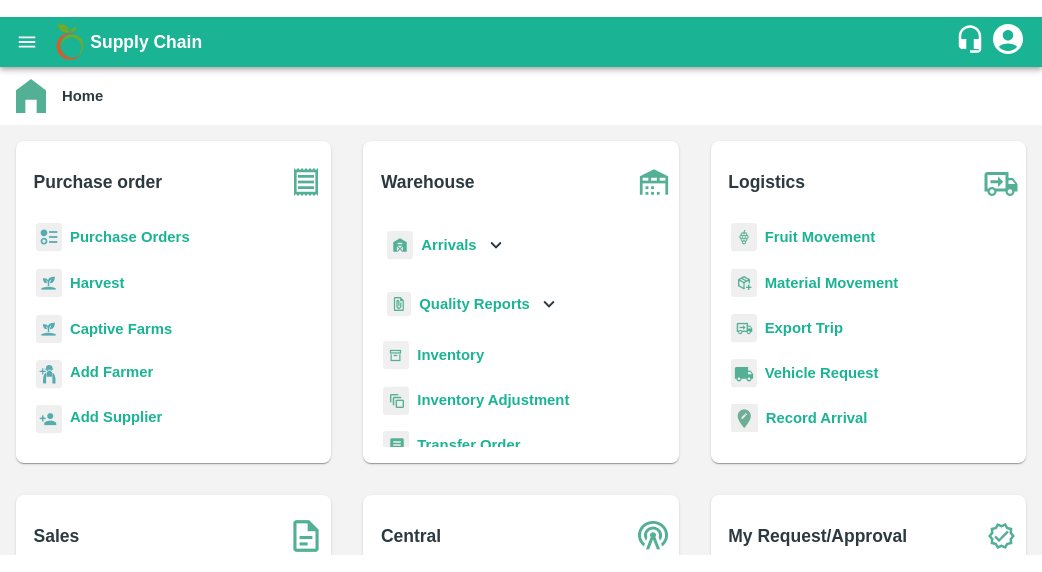 scroll, scrollTop: 0, scrollLeft: 0, axis: both 